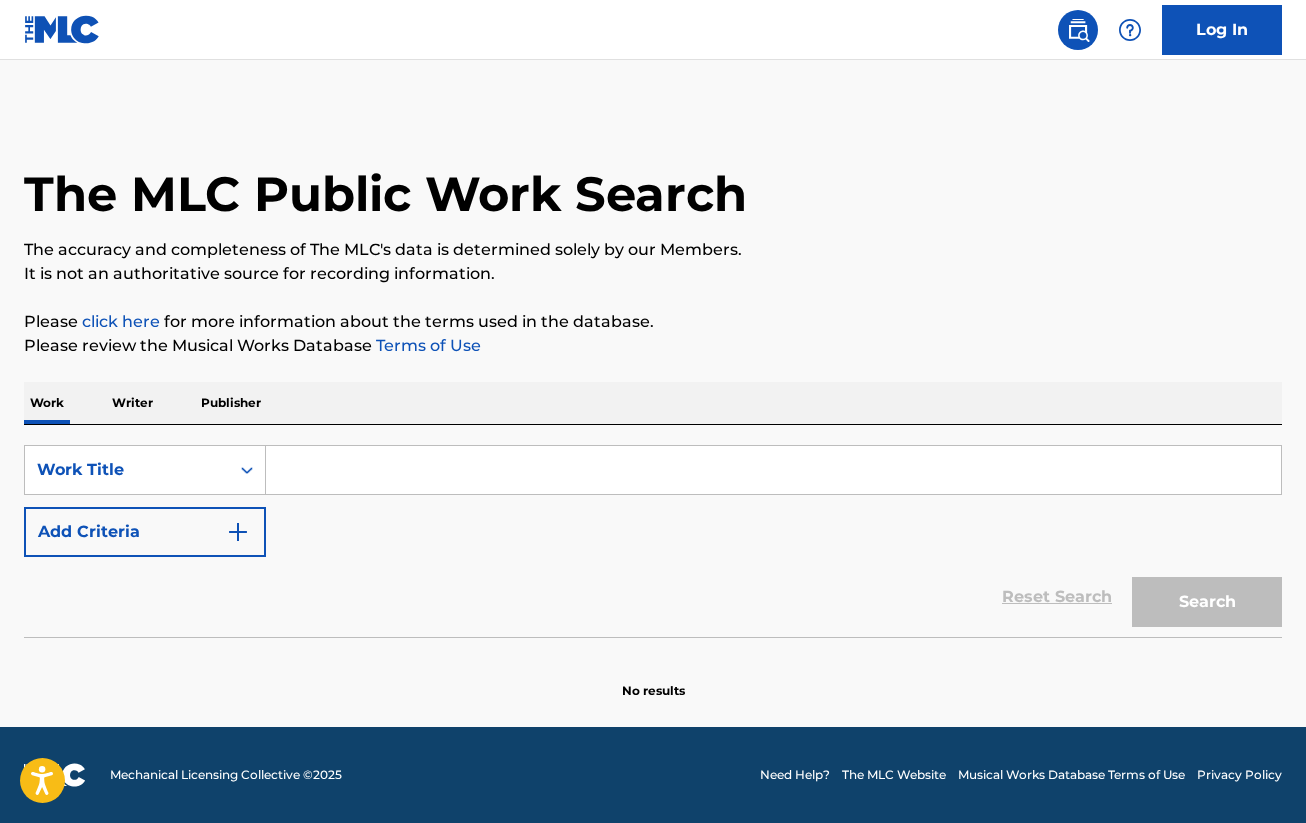 scroll, scrollTop: 0, scrollLeft: 0, axis: both 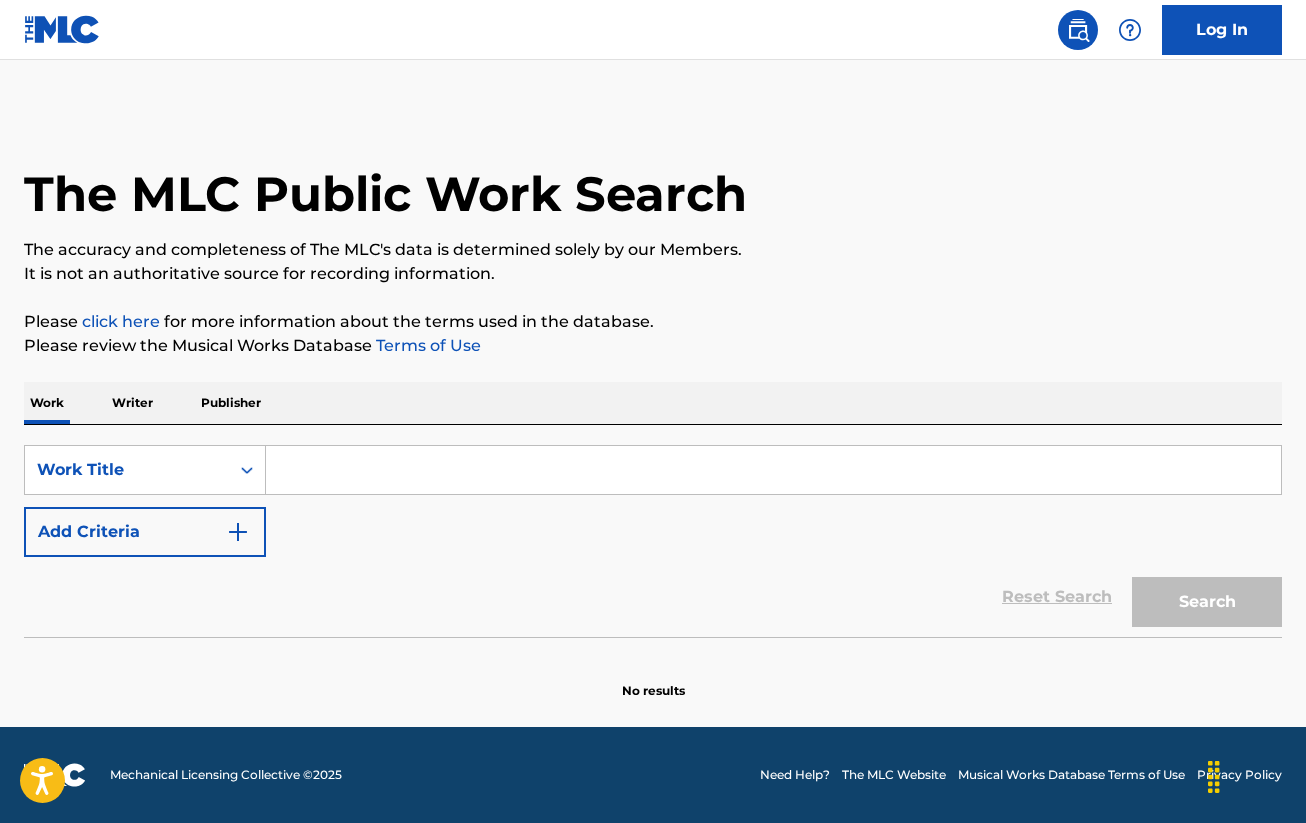 click at bounding box center (773, 470) 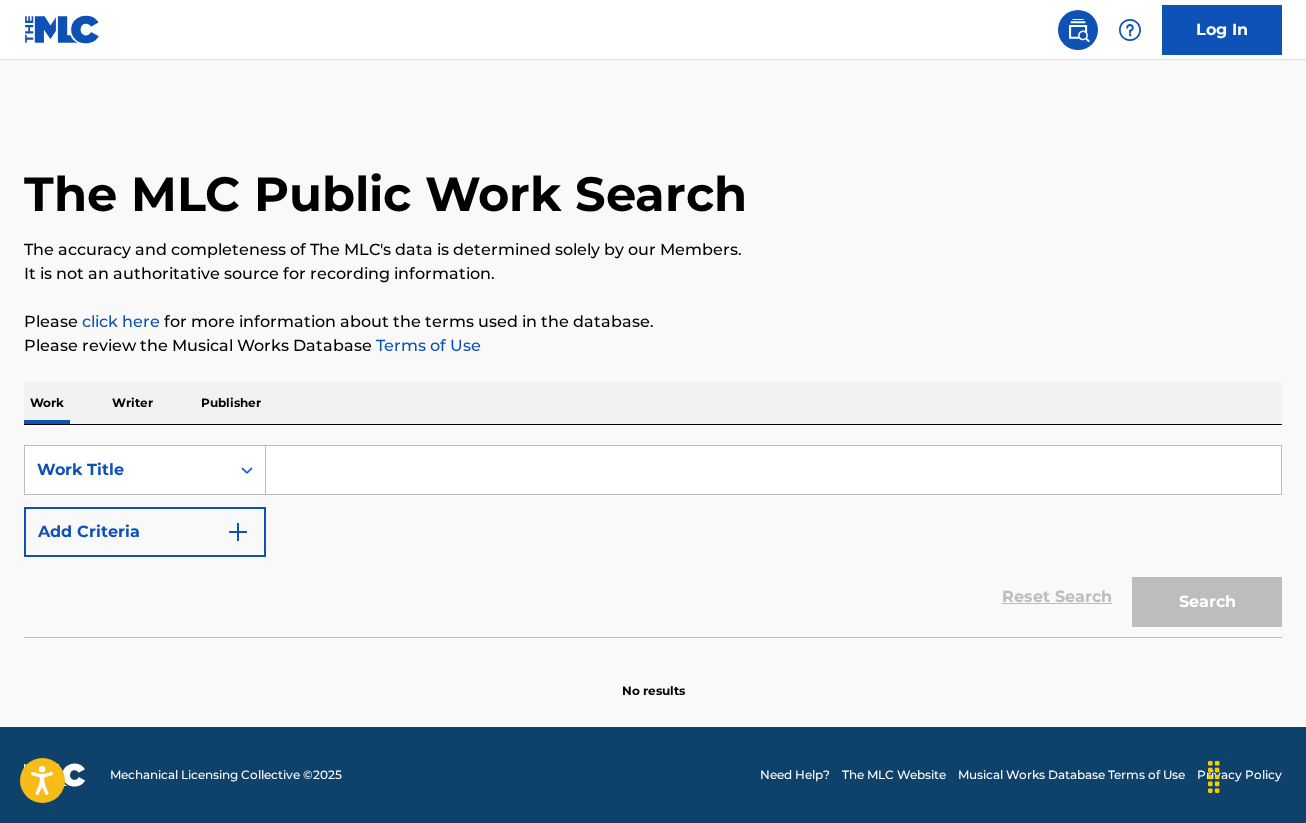 click at bounding box center (773, 470) 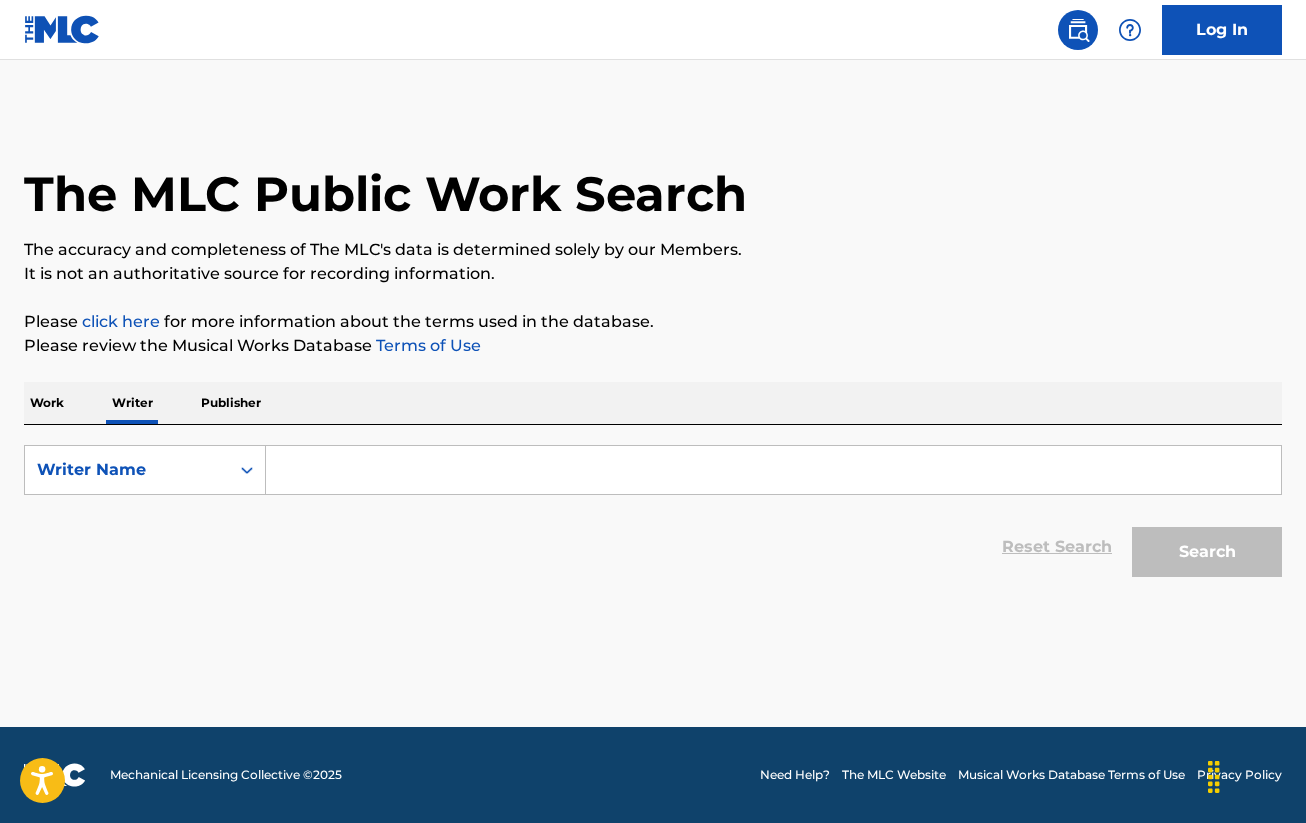 click at bounding box center (773, 470) 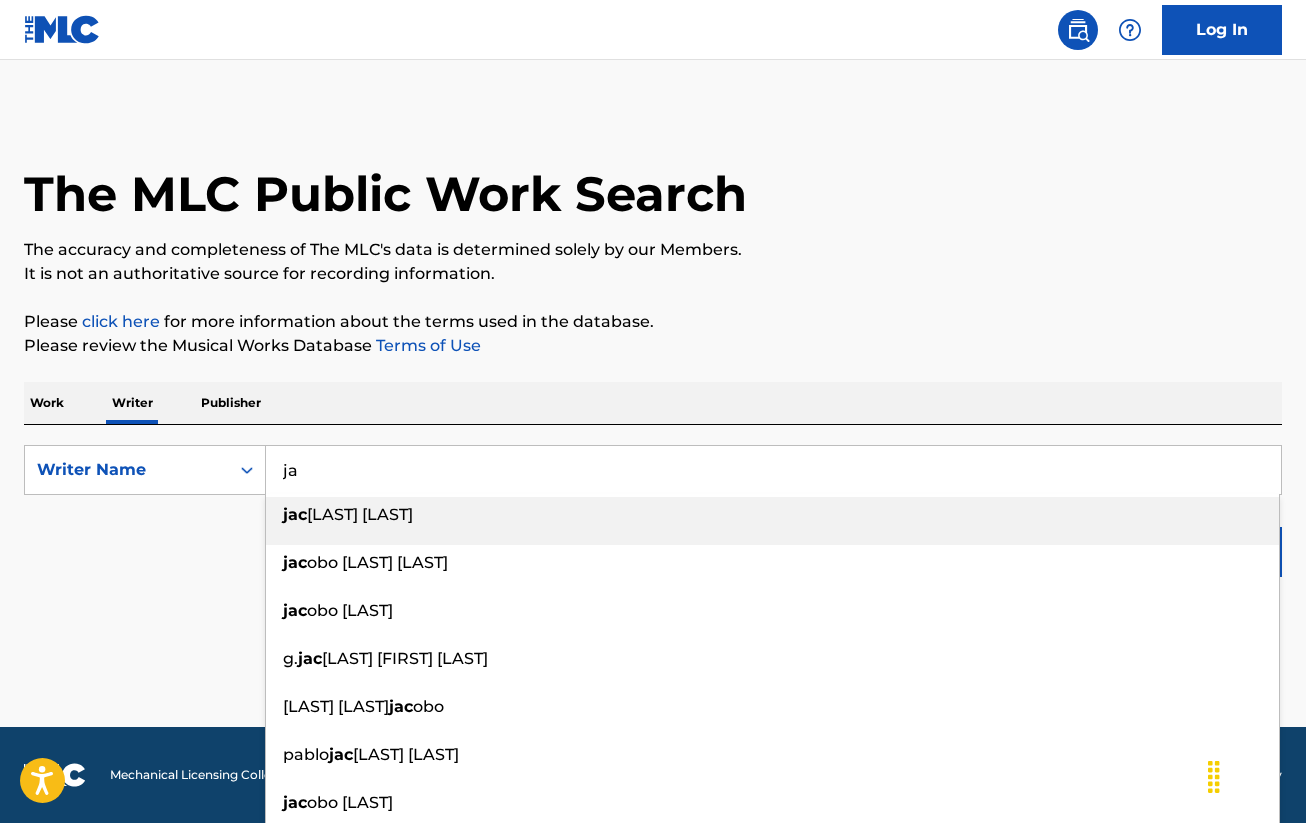 type on "j" 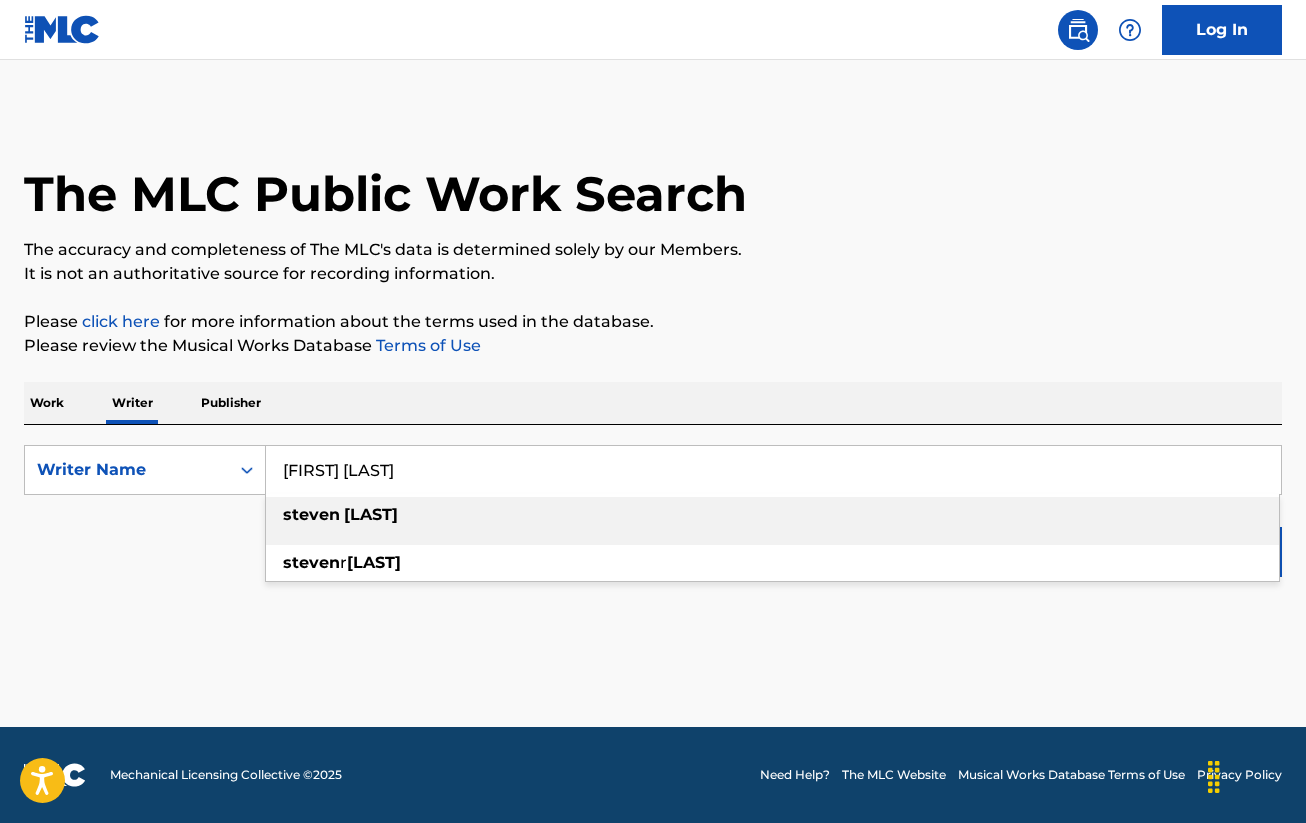 type on "[FIRST] [LAST]" 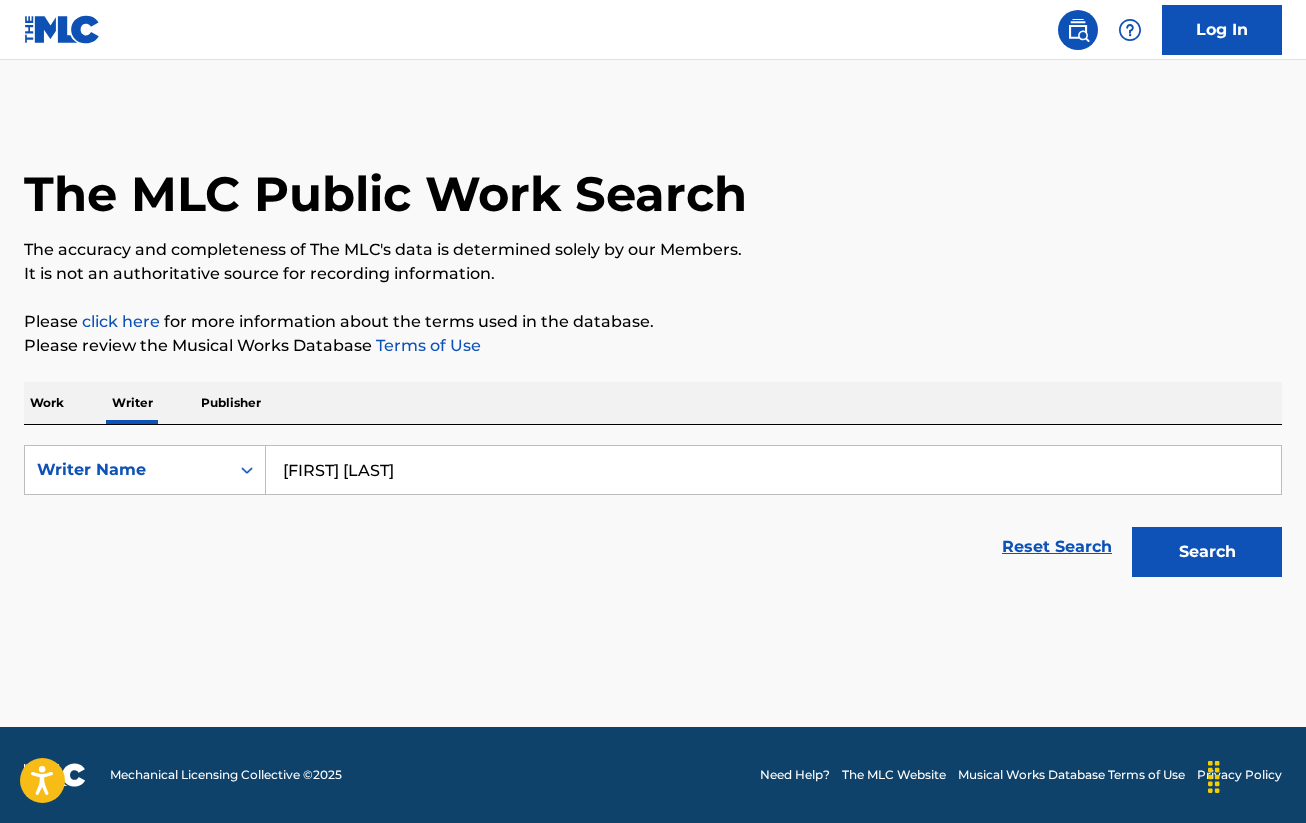 click on "Search" at bounding box center (1207, 552) 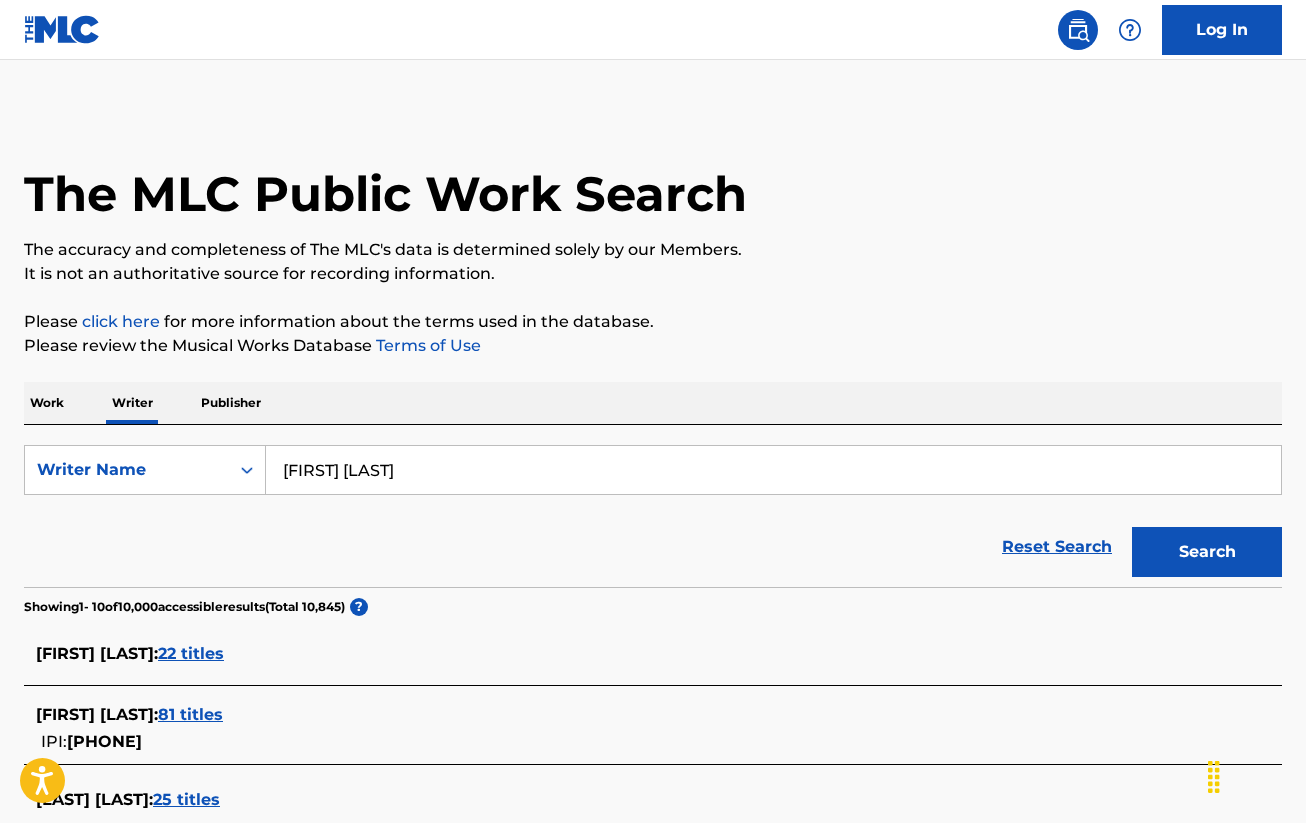 scroll, scrollTop: 400, scrollLeft: 0, axis: vertical 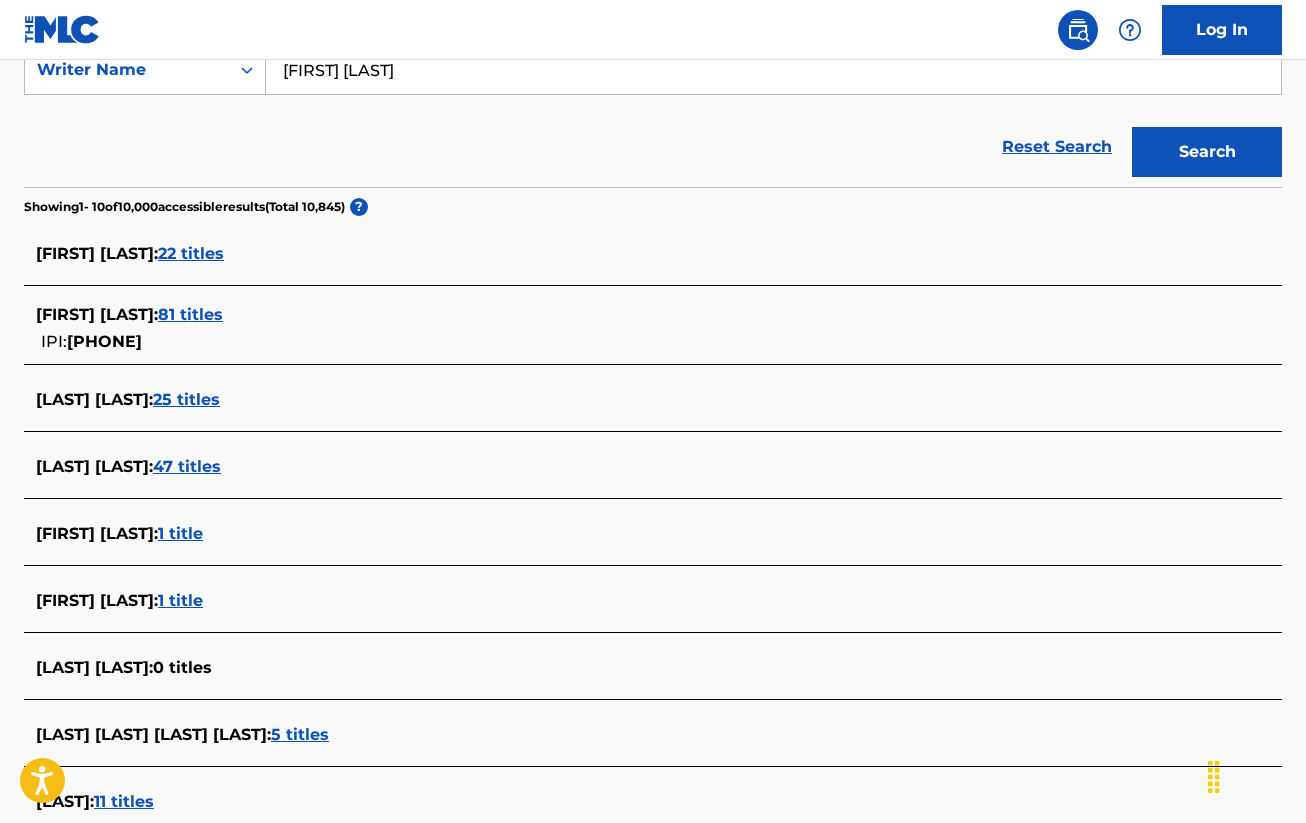 click on "81 titles" at bounding box center (190, 314) 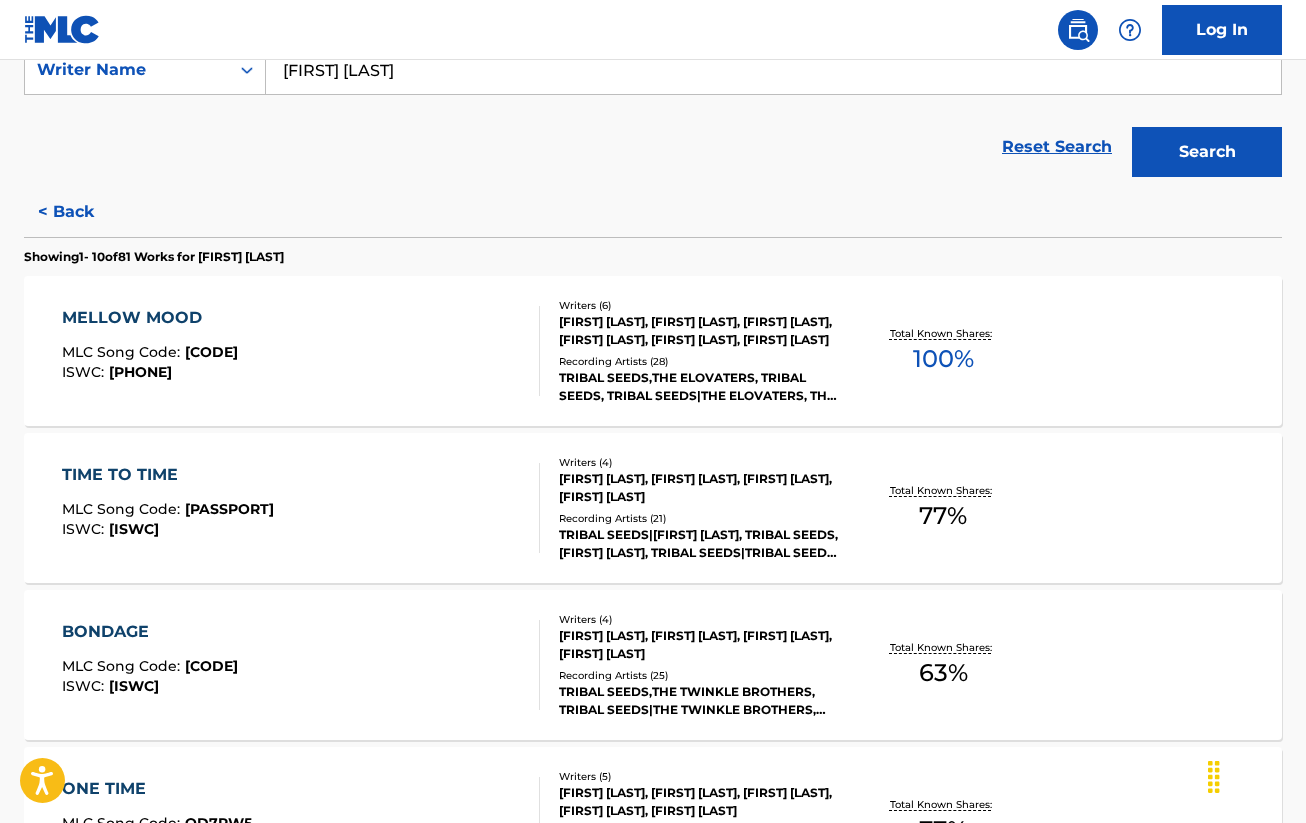 click on "TIME TO TIME" at bounding box center (168, 475) 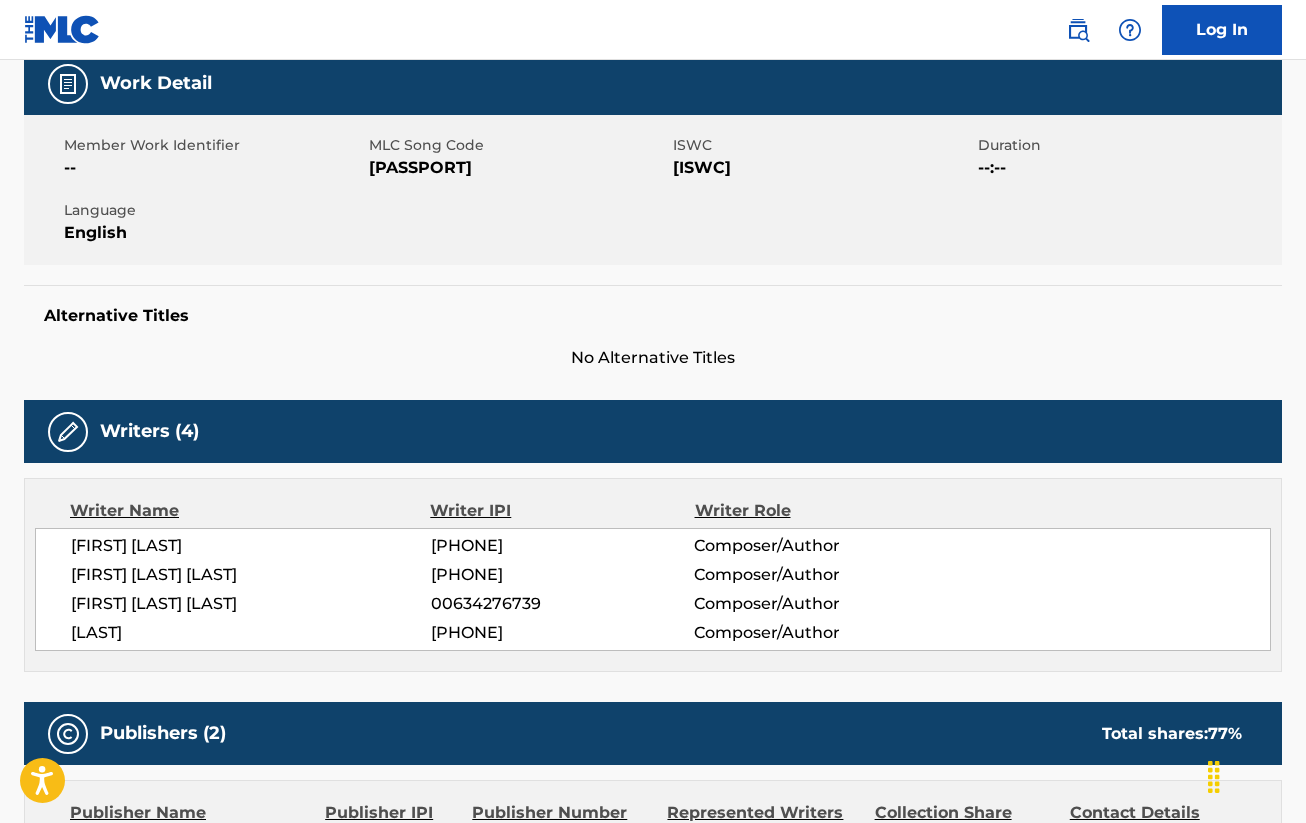 scroll, scrollTop: 0, scrollLeft: 0, axis: both 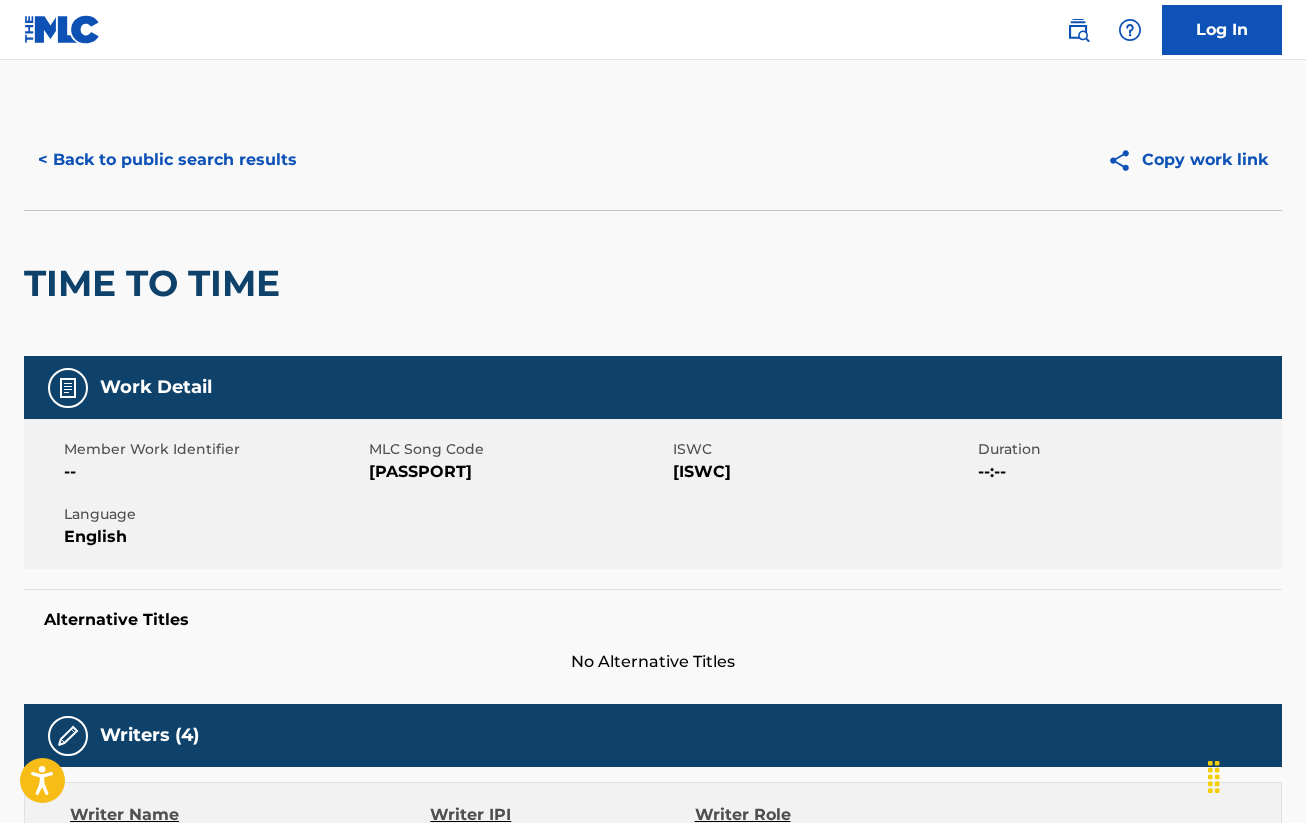 click on "< Back to public search results" at bounding box center [167, 160] 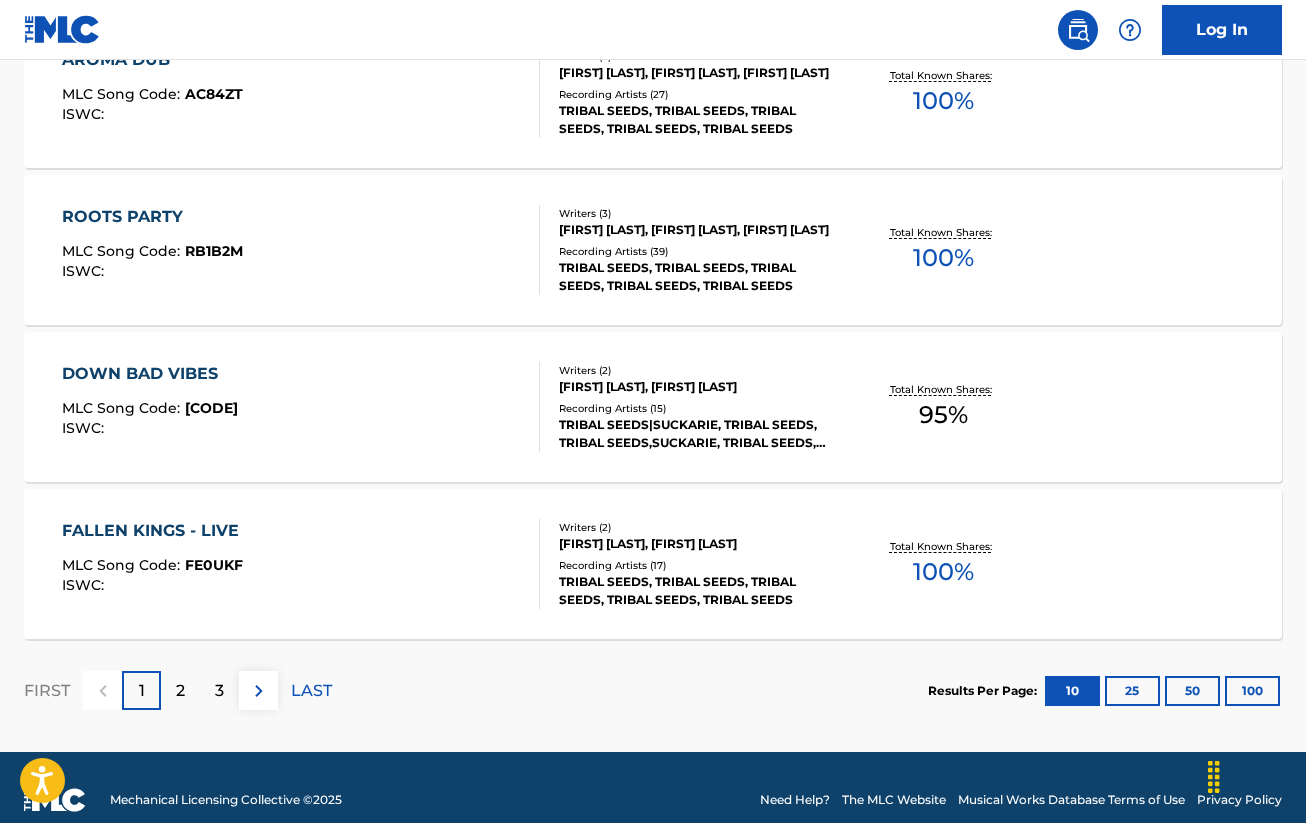 scroll, scrollTop: 1625, scrollLeft: 0, axis: vertical 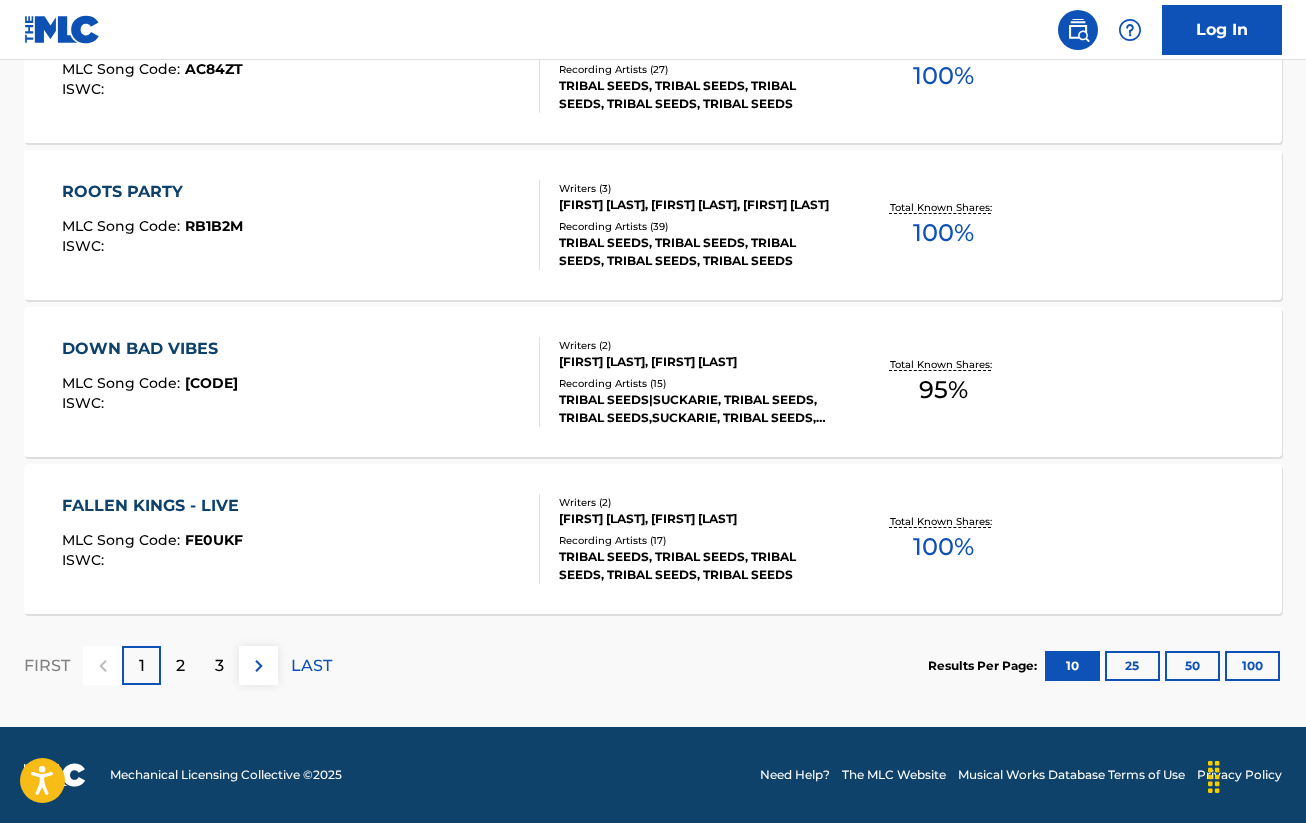 click on "2" at bounding box center (180, 665) 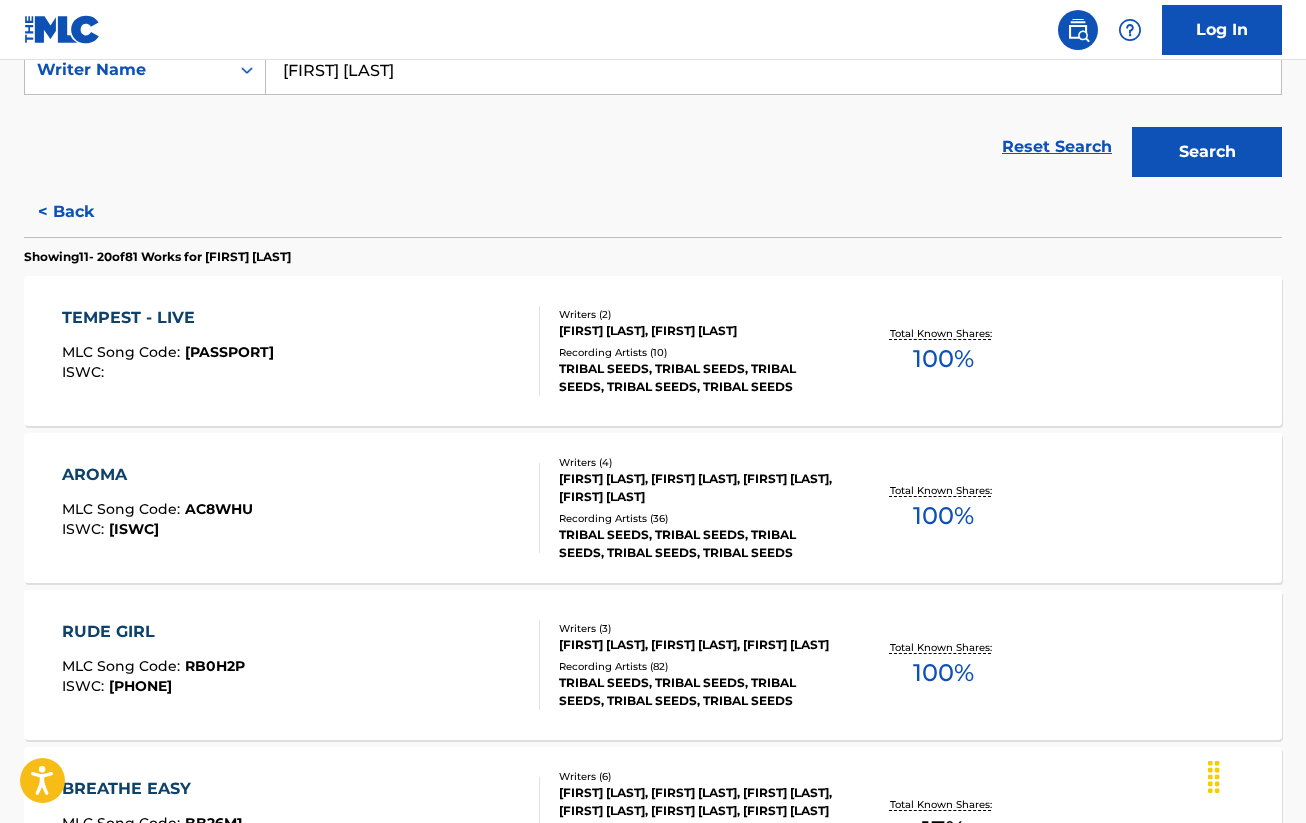 scroll, scrollTop: 800, scrollLeft: 0, axis: vertical 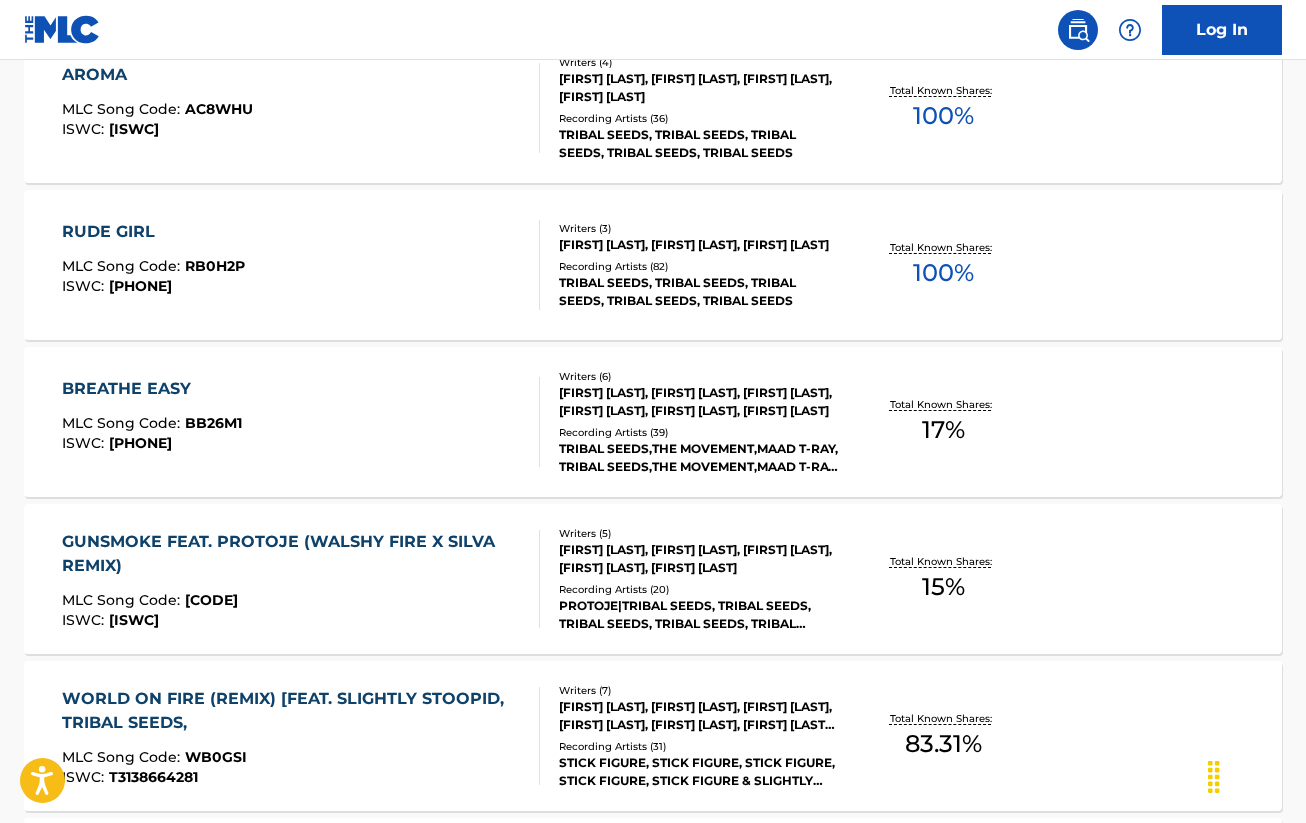 click on "BREATHE EASY MLC Song Code : [CODE] ISWC : [ISWC] BB26M1 T3075059126" at bounding box center [301, 422] 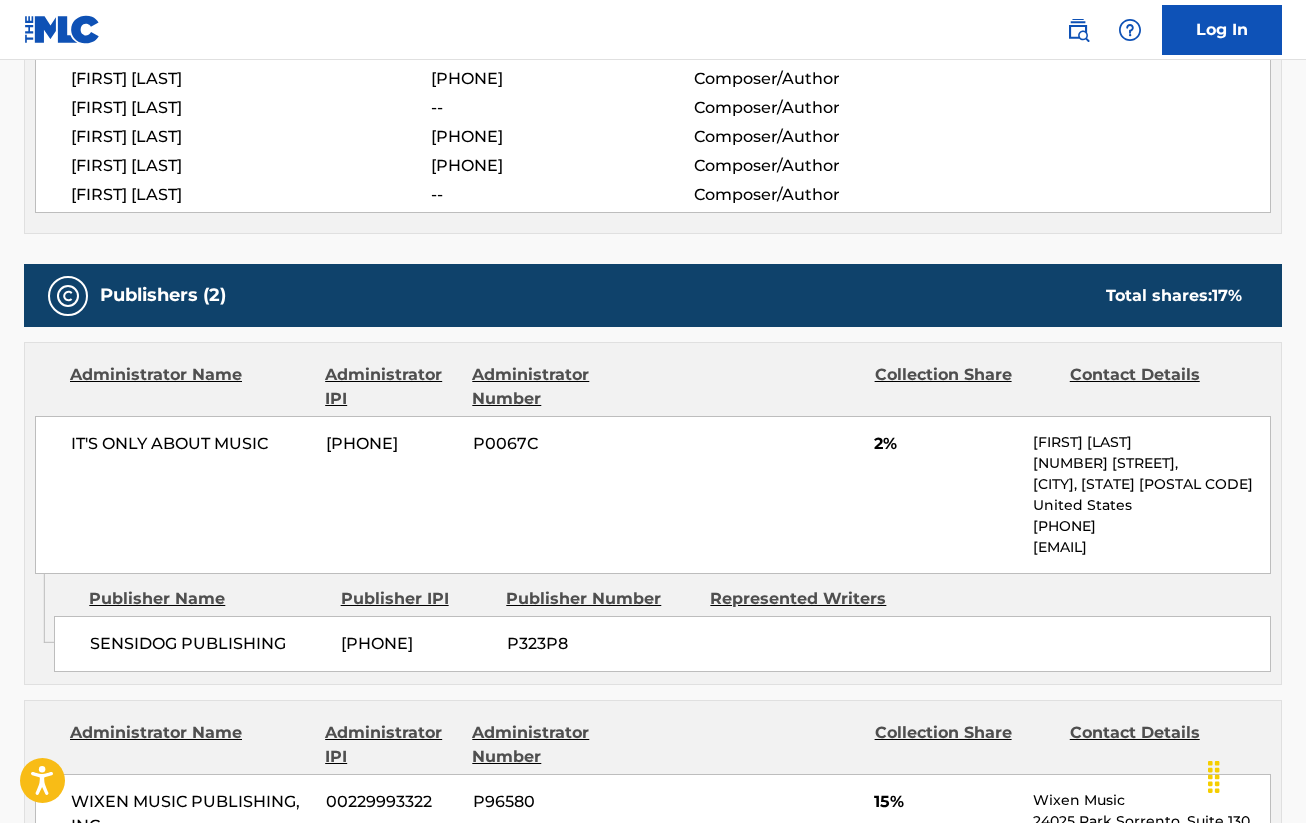 scroll, scrollTop: 0, scrollLeft: 0, axis: both 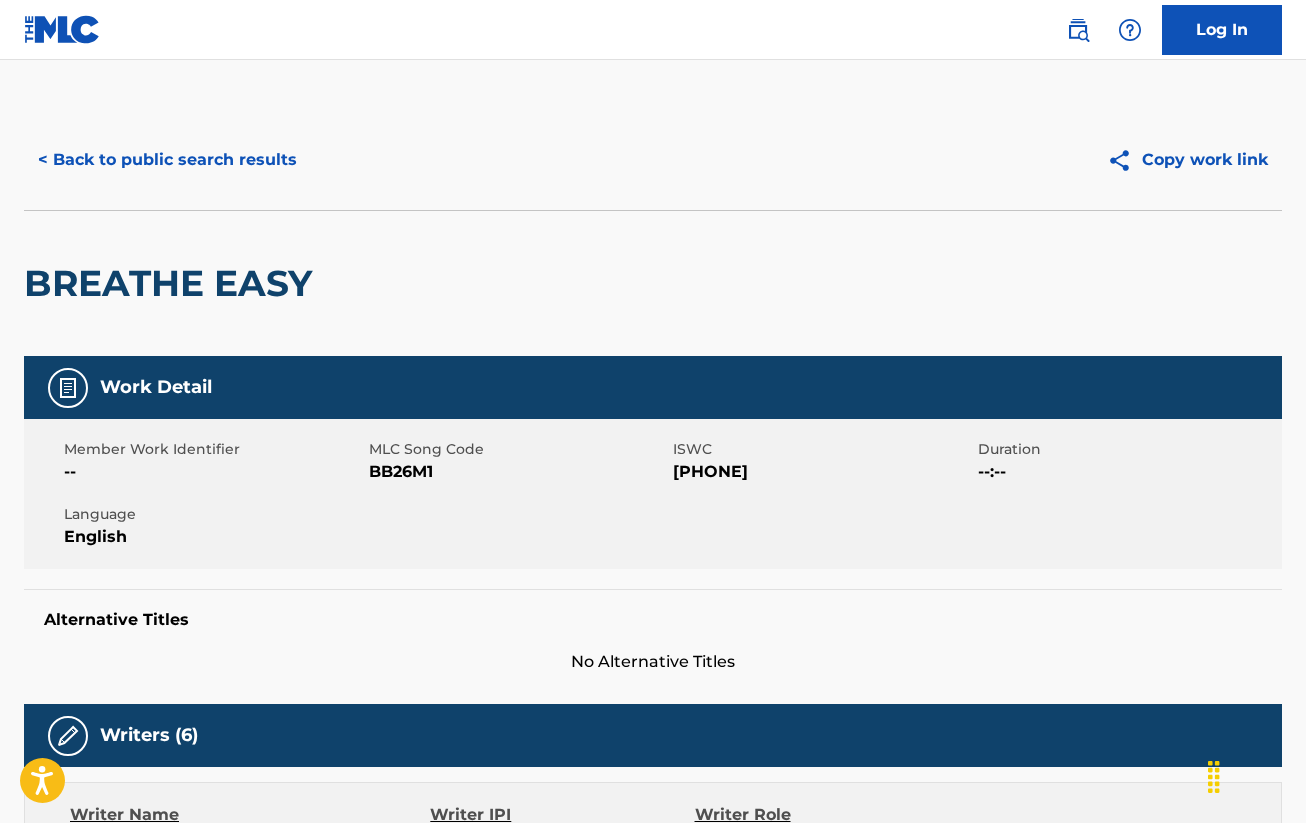 click on "< Back to public search results" at bounding box center (167, 160) 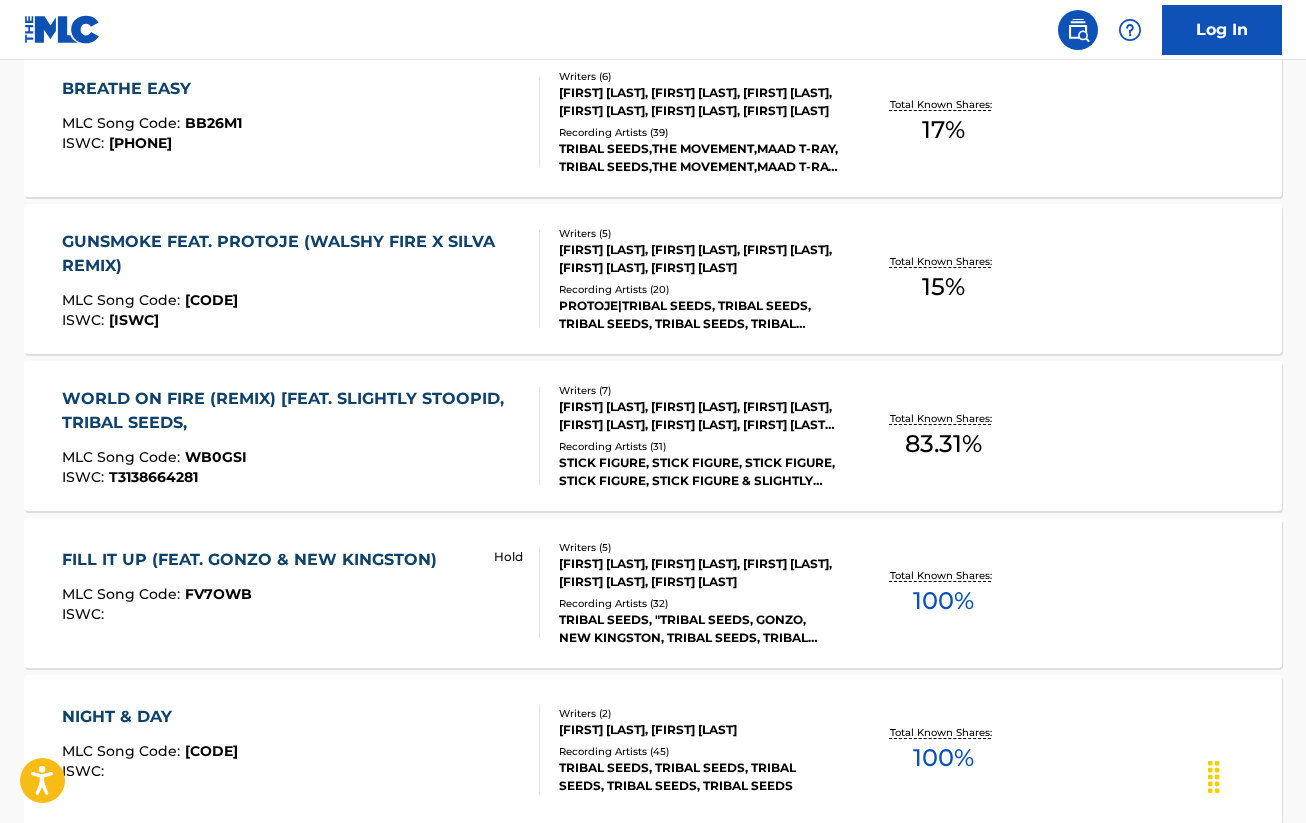 scroll, scrollTop: 1625, scrollLeft: 0, axis: vertical 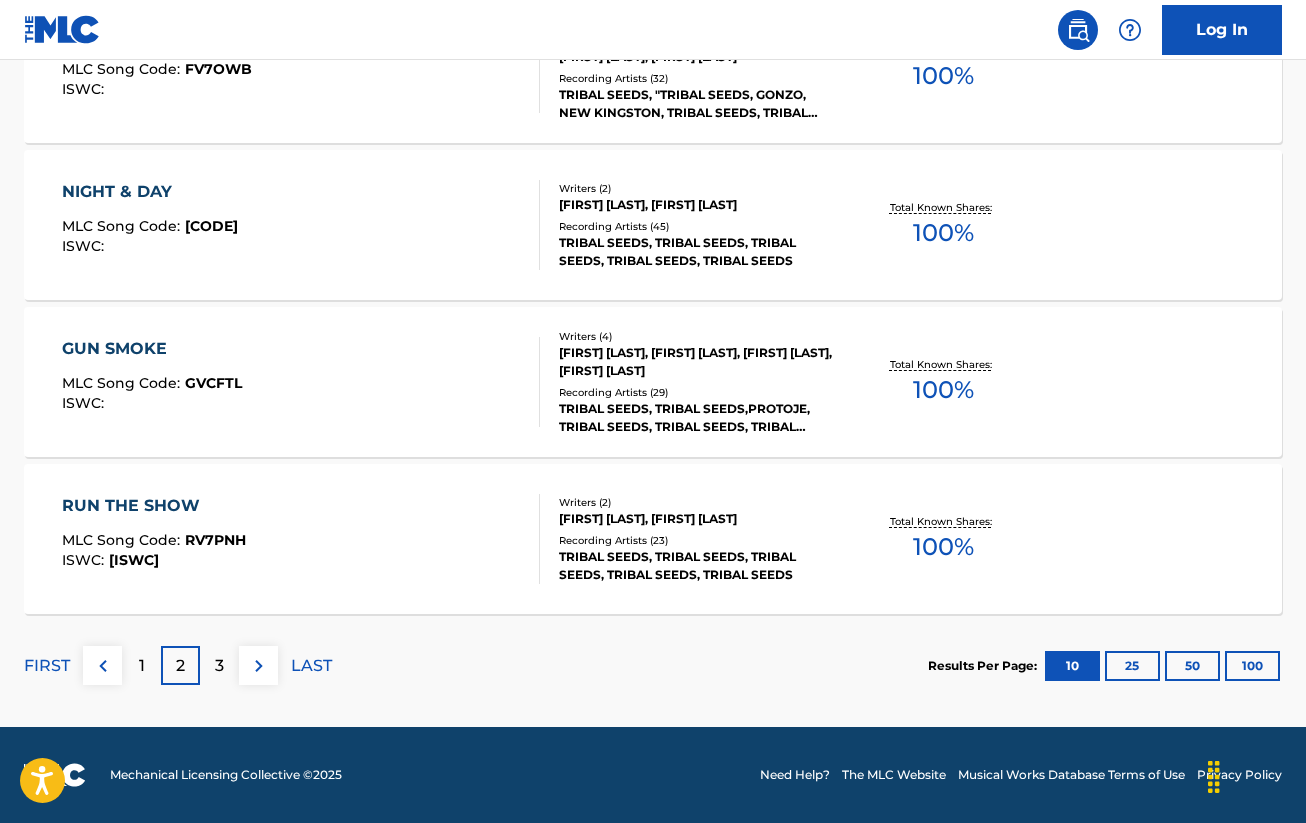 click on "RUN THE SHOW MLC Song Code : [CODE] ISWC : [ISWC] Writers ( 2 ) [FIRST] [LAST], [FIRST] [LAST] Recording Artists ( 23 ) TRIBAL SEEDS, TRIBAL SEEDS, TRIBAL SEEDS, TRIBAL SEEDS, TRIBAL SEEDS Total Known Shares: 100 % RV7PNH T9163939784" at bounding box center [301, 539] 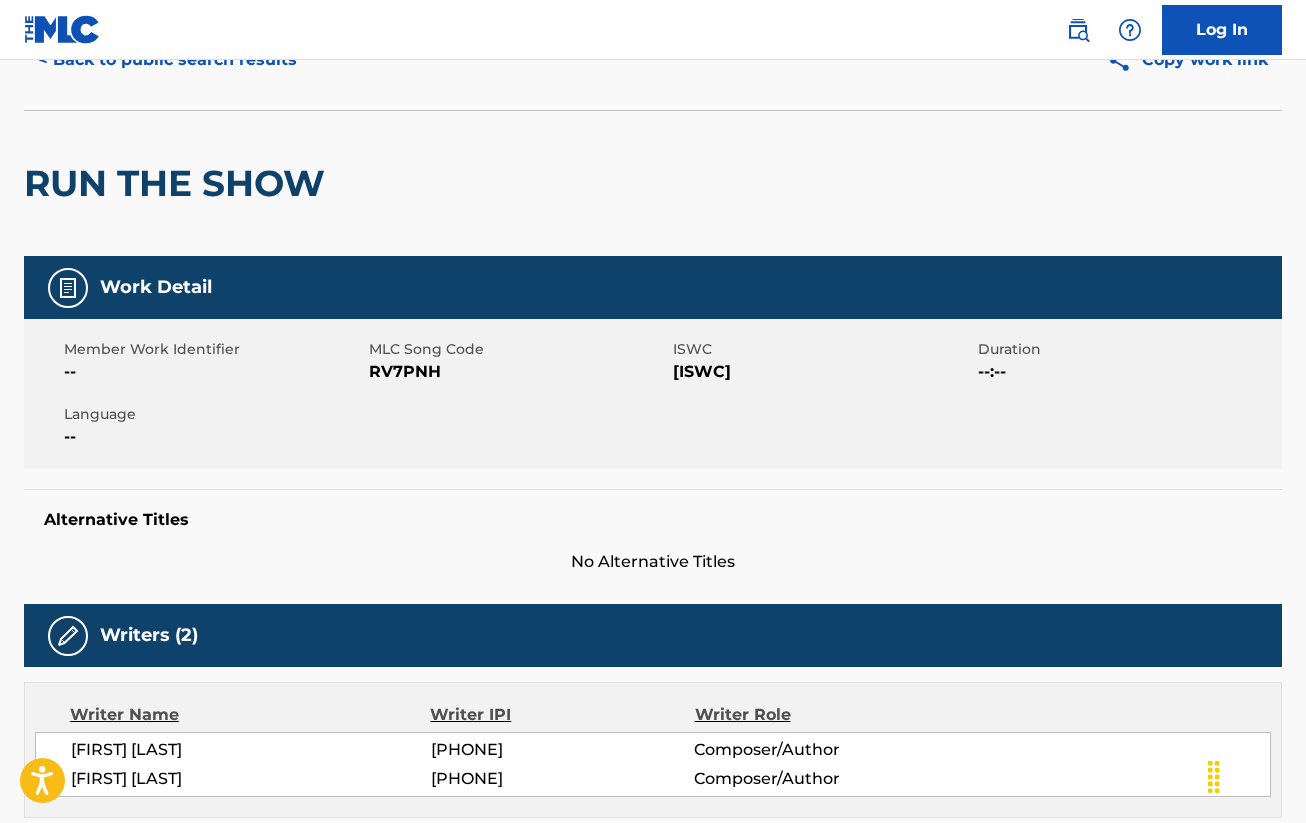 scroll, scrollTop: 0, scrollLeft: 0, axis: both 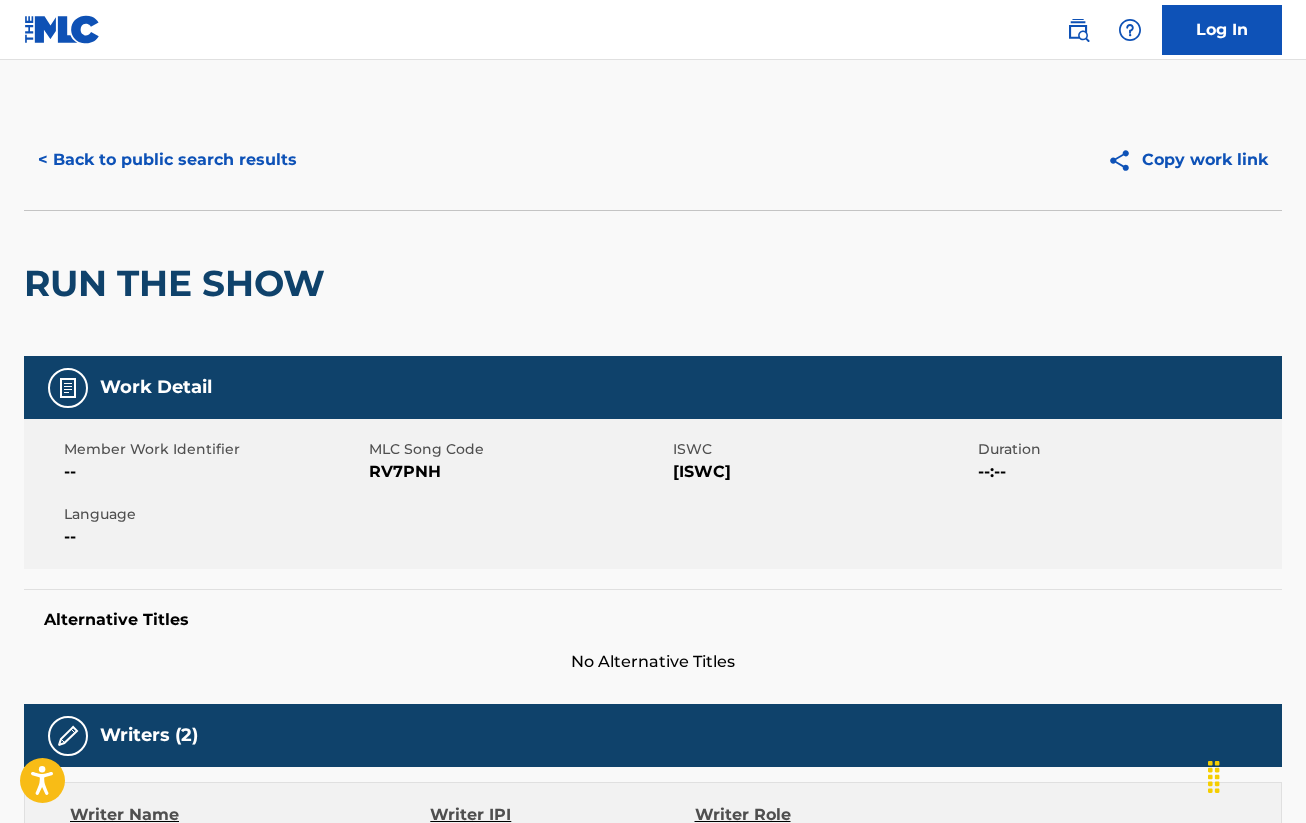 click on "< Back to public search results" at bounding box center [167, 160] 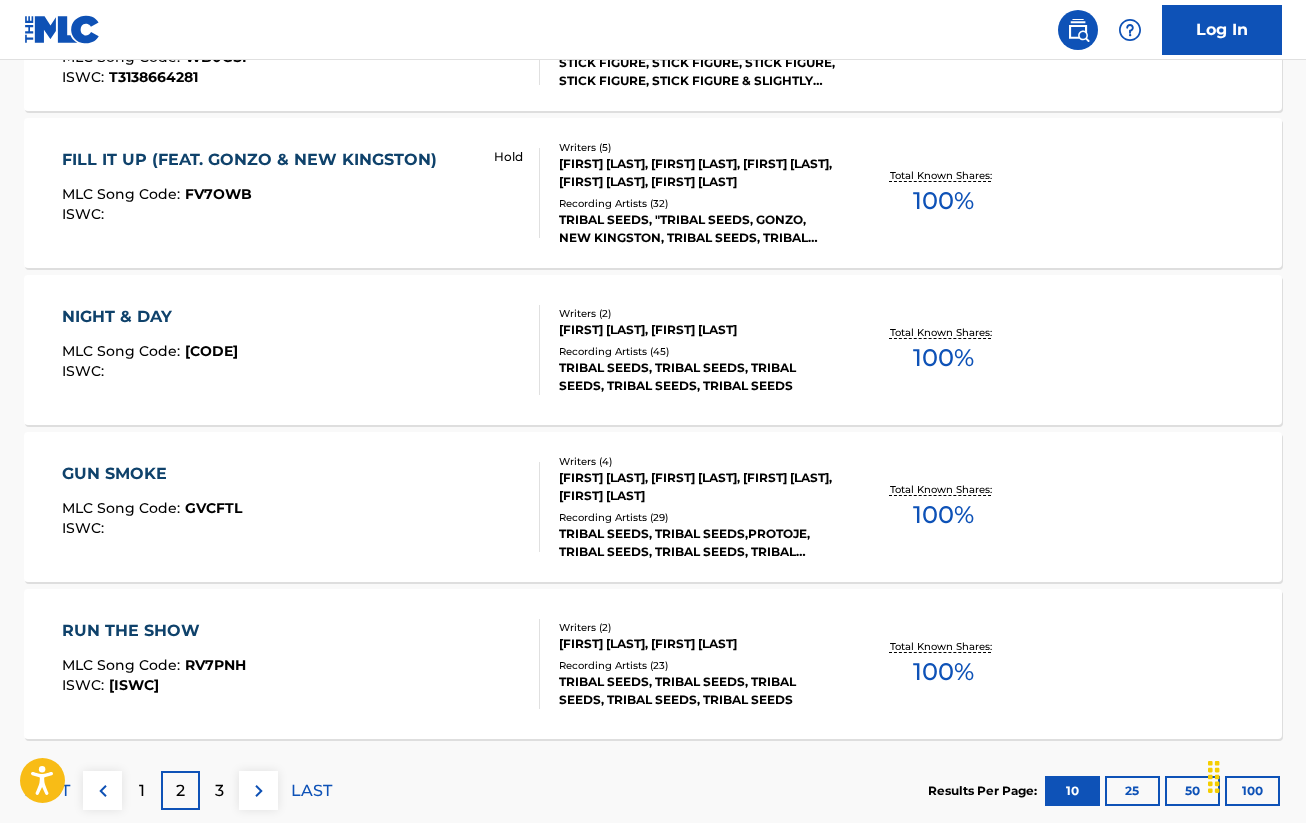 scroll, scrollTop: 1625, scrollLeft: 0, axis: vertical 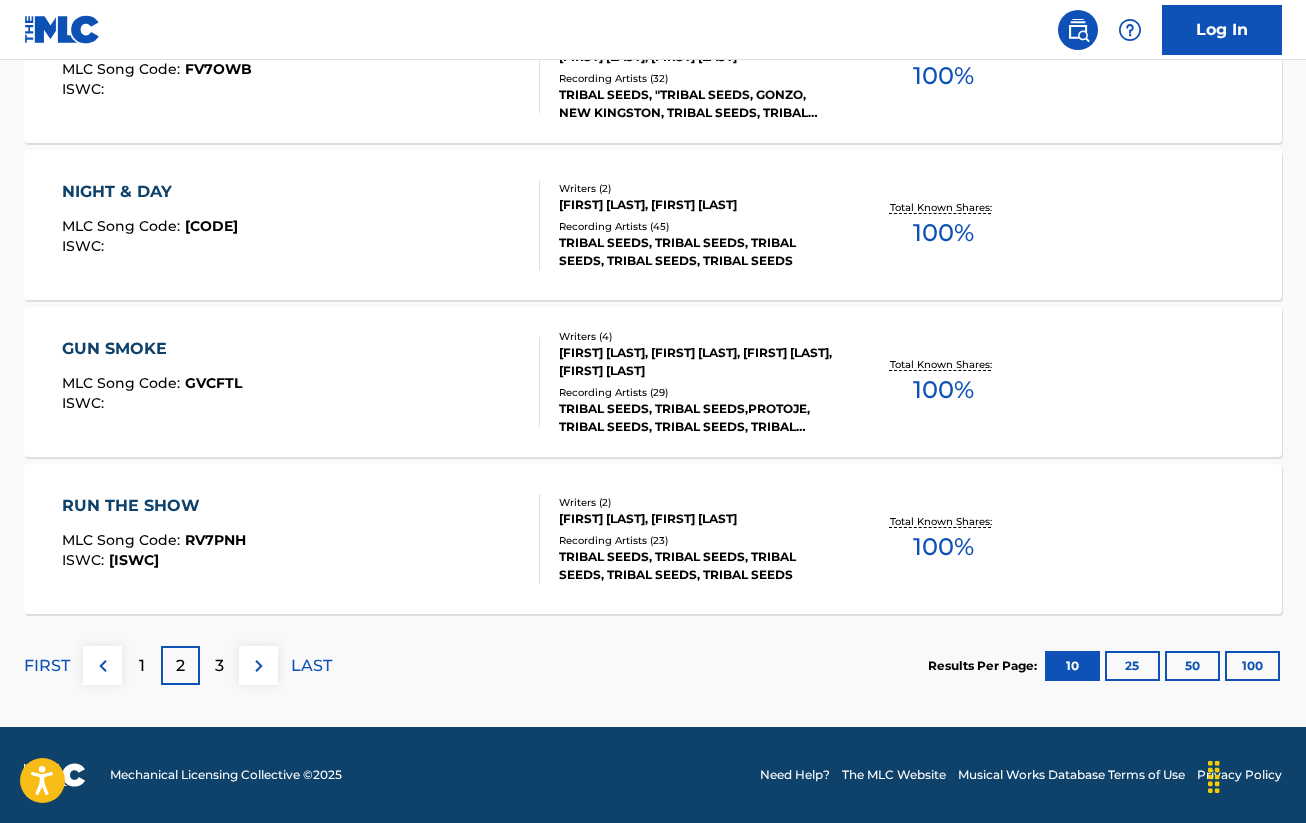 click on "3" at bounding box center [219, 665] 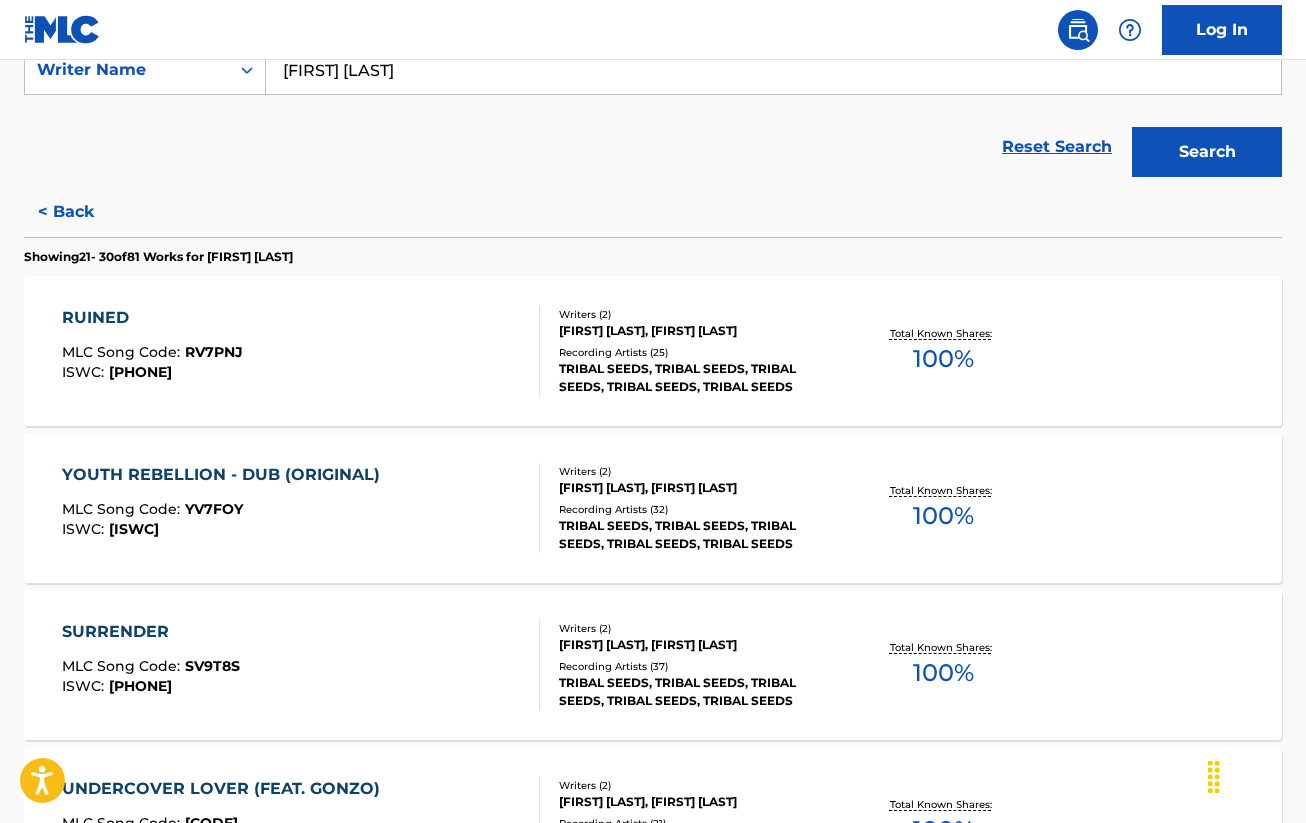 scroll, scrollTop: 900, scrollLeft: 0, axis: vertical 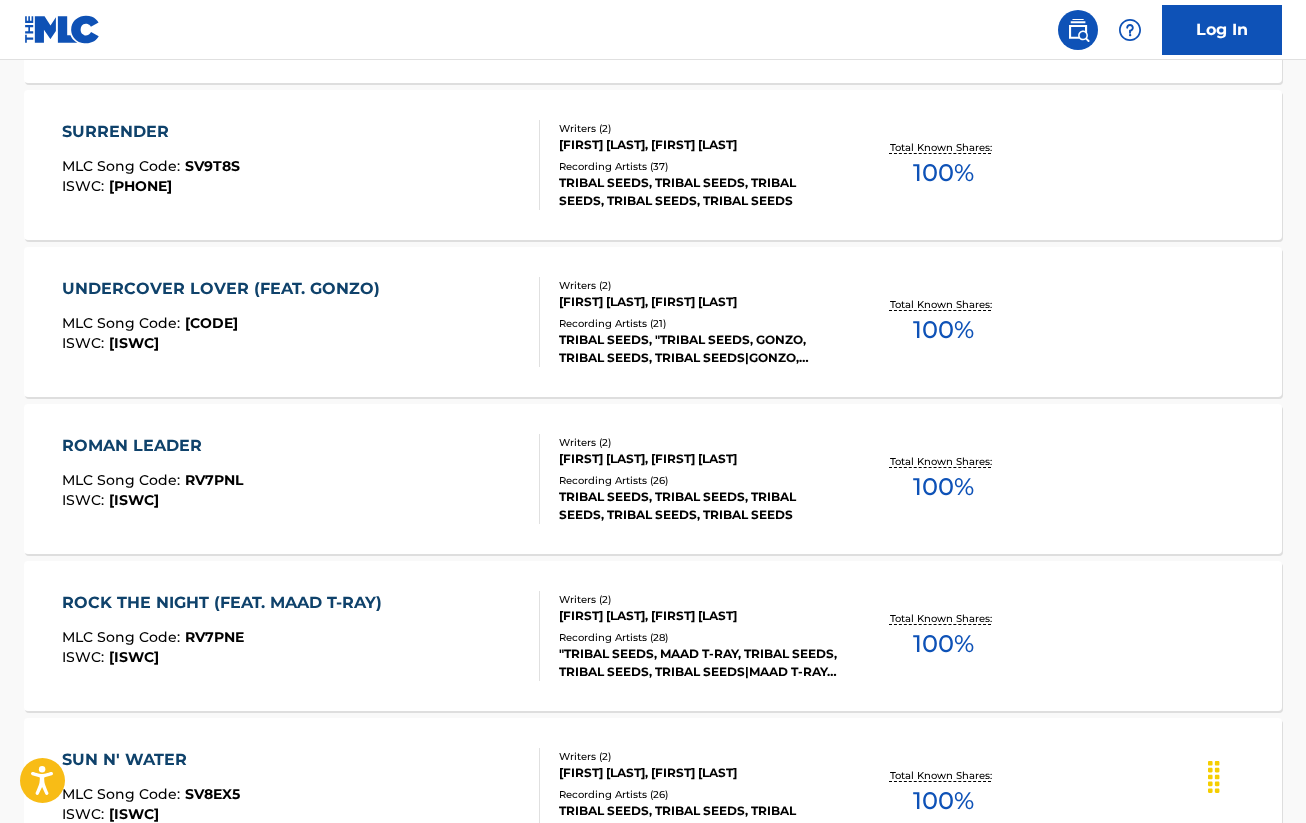 click on "ROMAN LEADER" at bounding box center (152, 446) 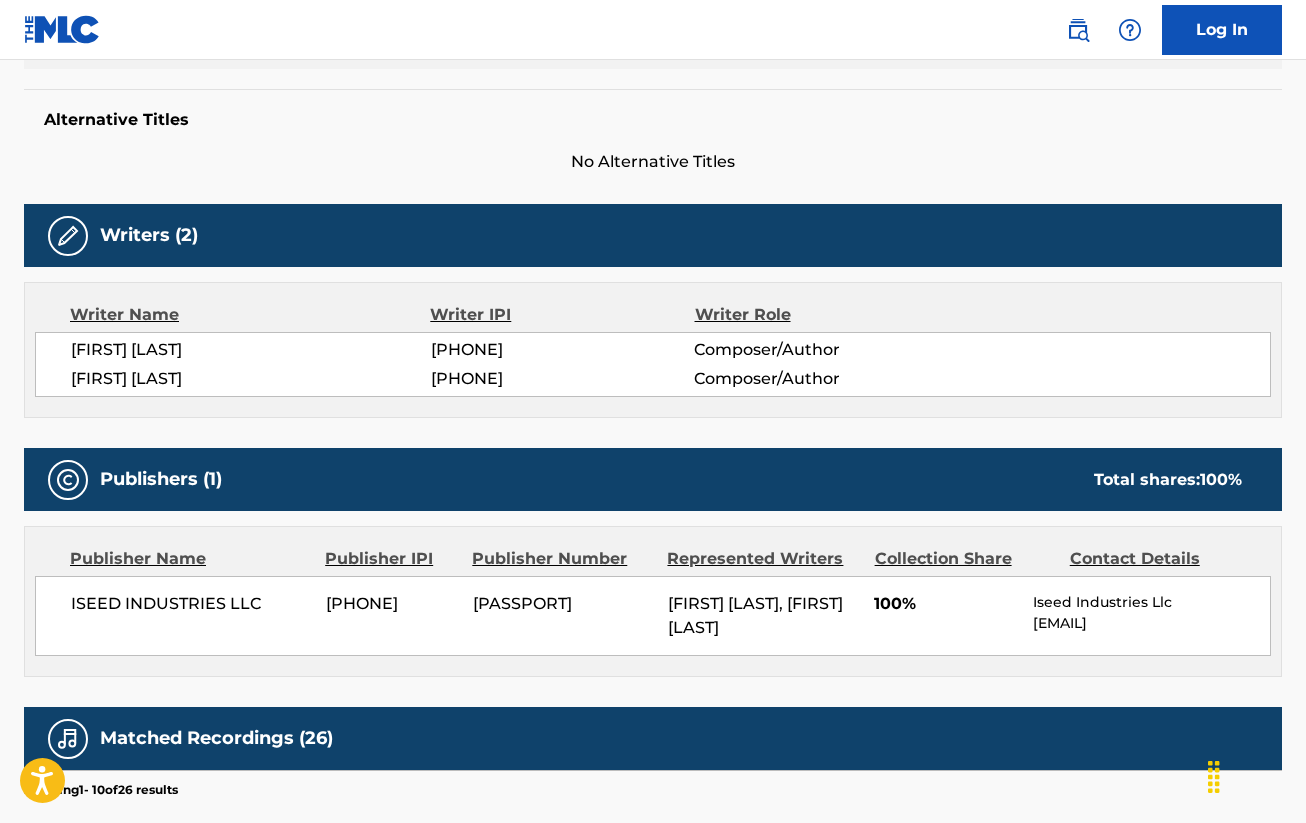 scroll, scrollTop: 0, scrollLeft: 0, axis: both 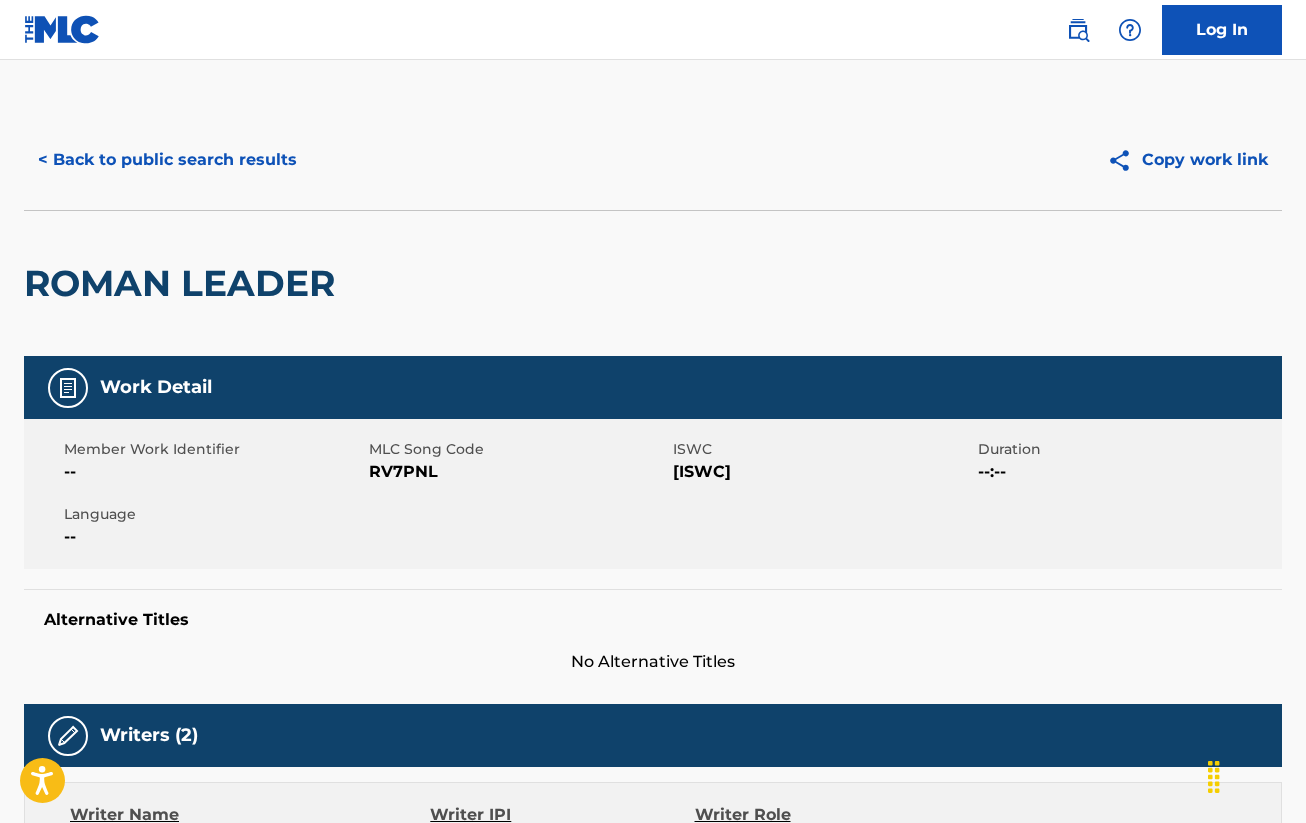 click on "< Back to public search results" at bounding box center [167, 160] 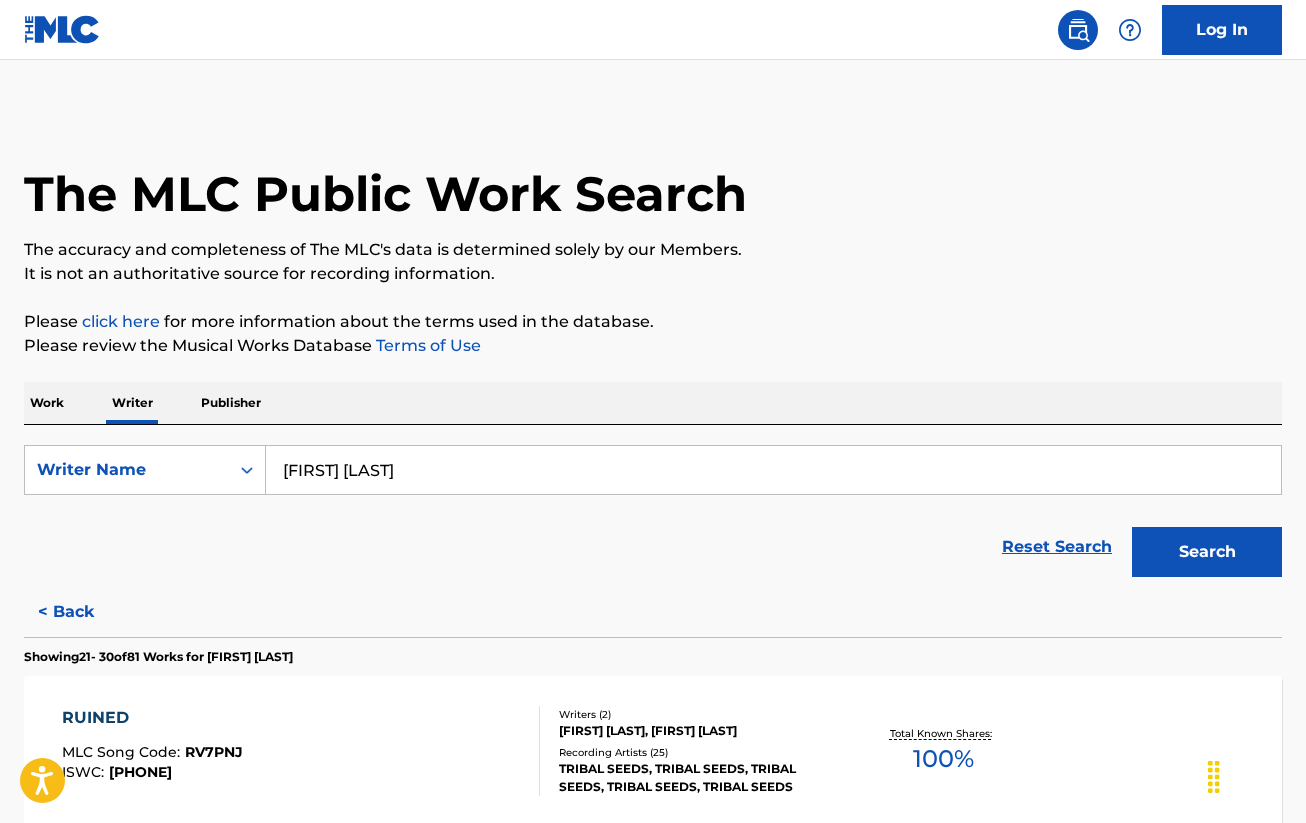 scroll, scrollTop: 300, scrollLeft: 0, axis: vertical 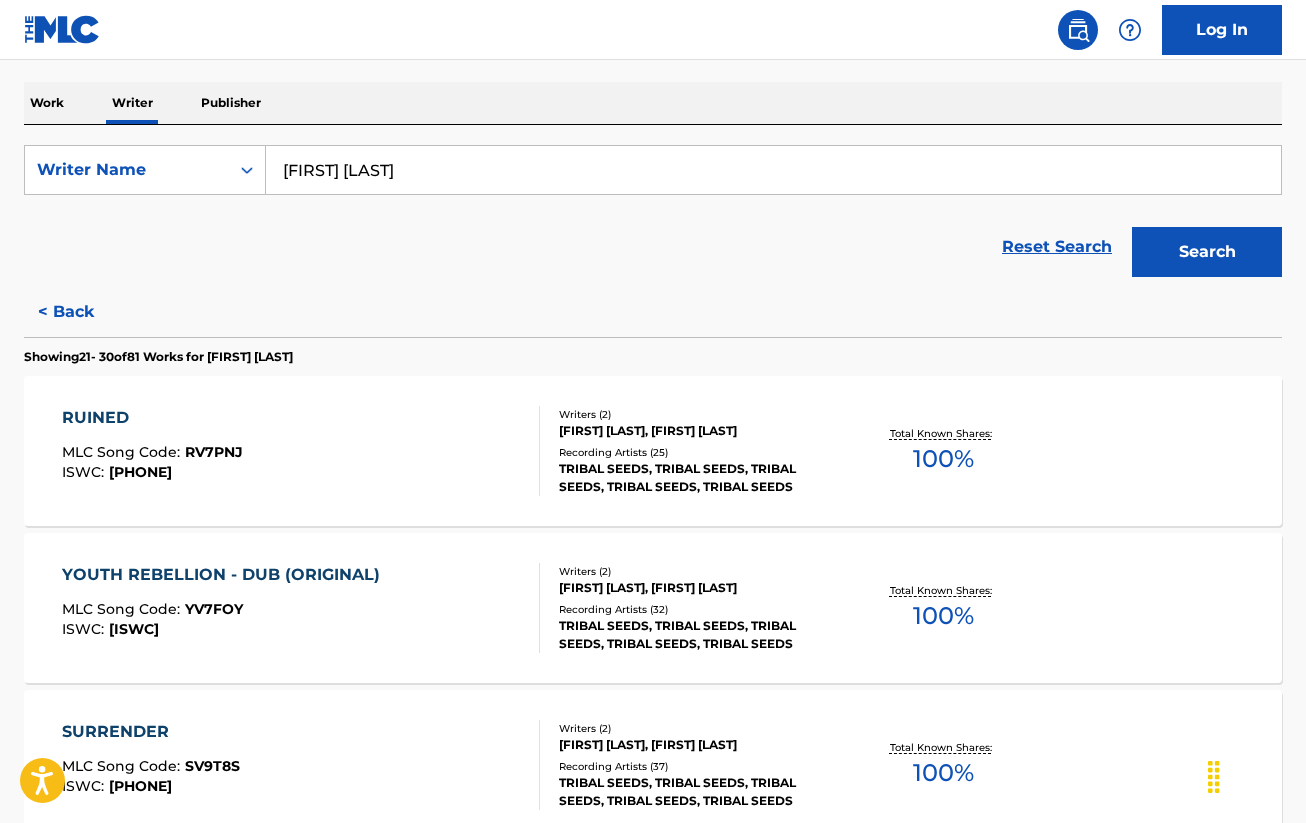click on "RUINED MLC Song Code : [CODE] ISWC : [ISWC] RV7PNJ T9163939422" at bounding box center [301, 451] 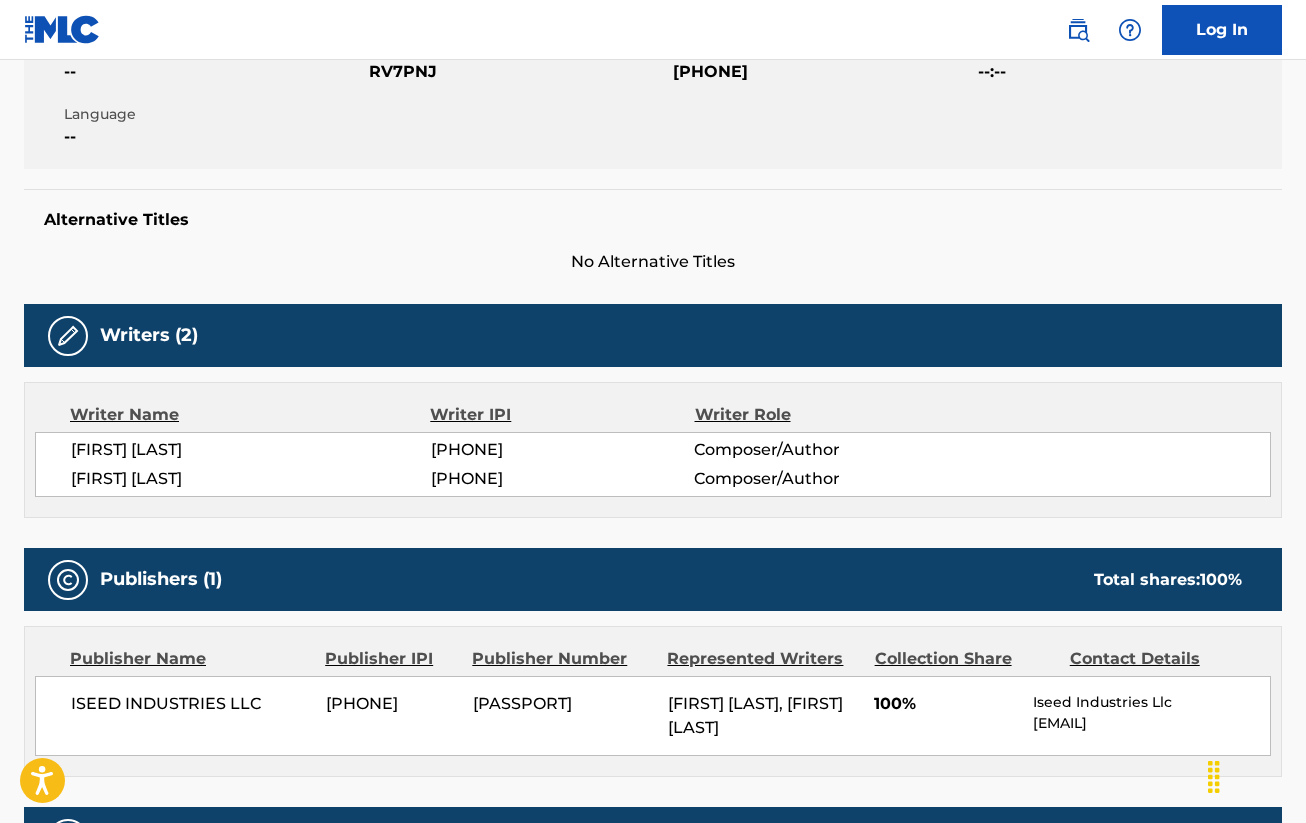 scroll, scrollTop: 0, scrollLeft: 0, axis: both 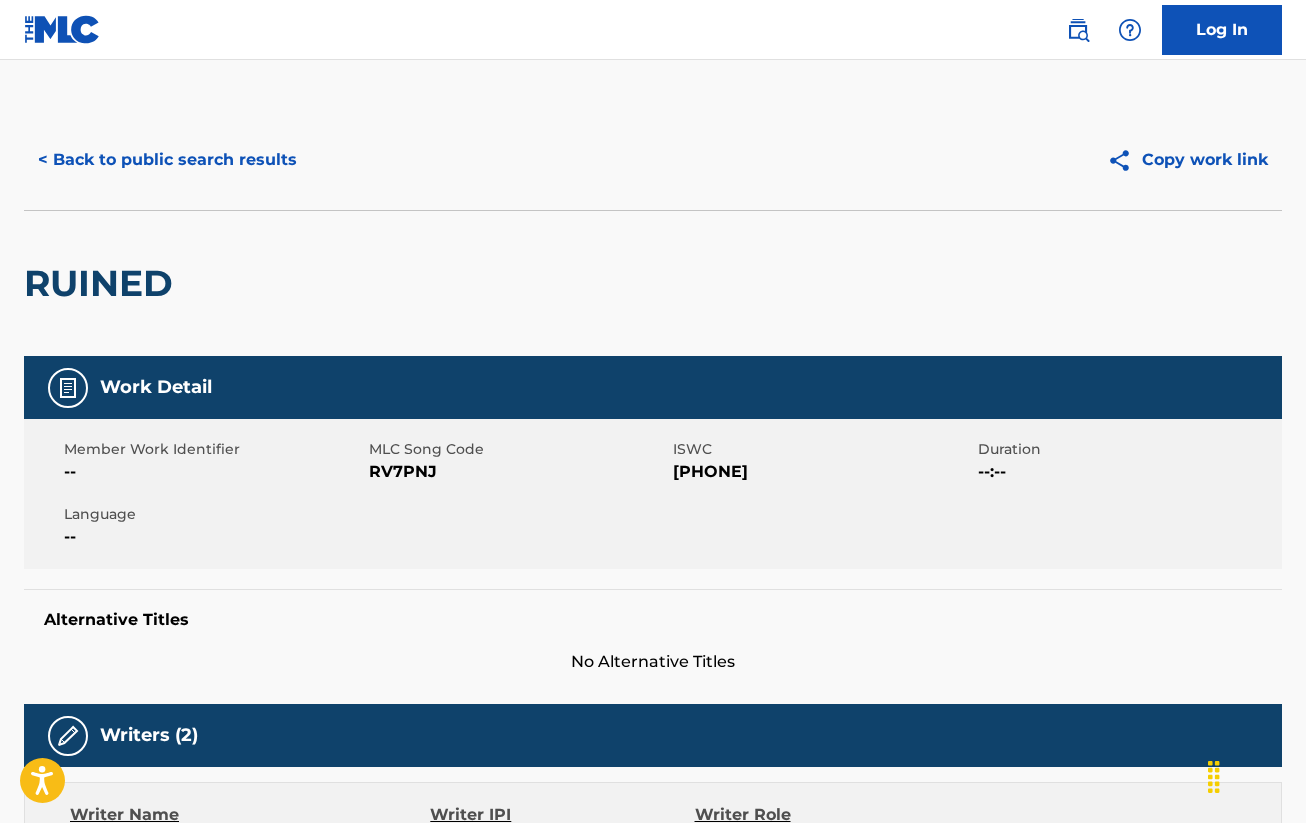click on "< Back to public search results" at bounding box center [167, 160] 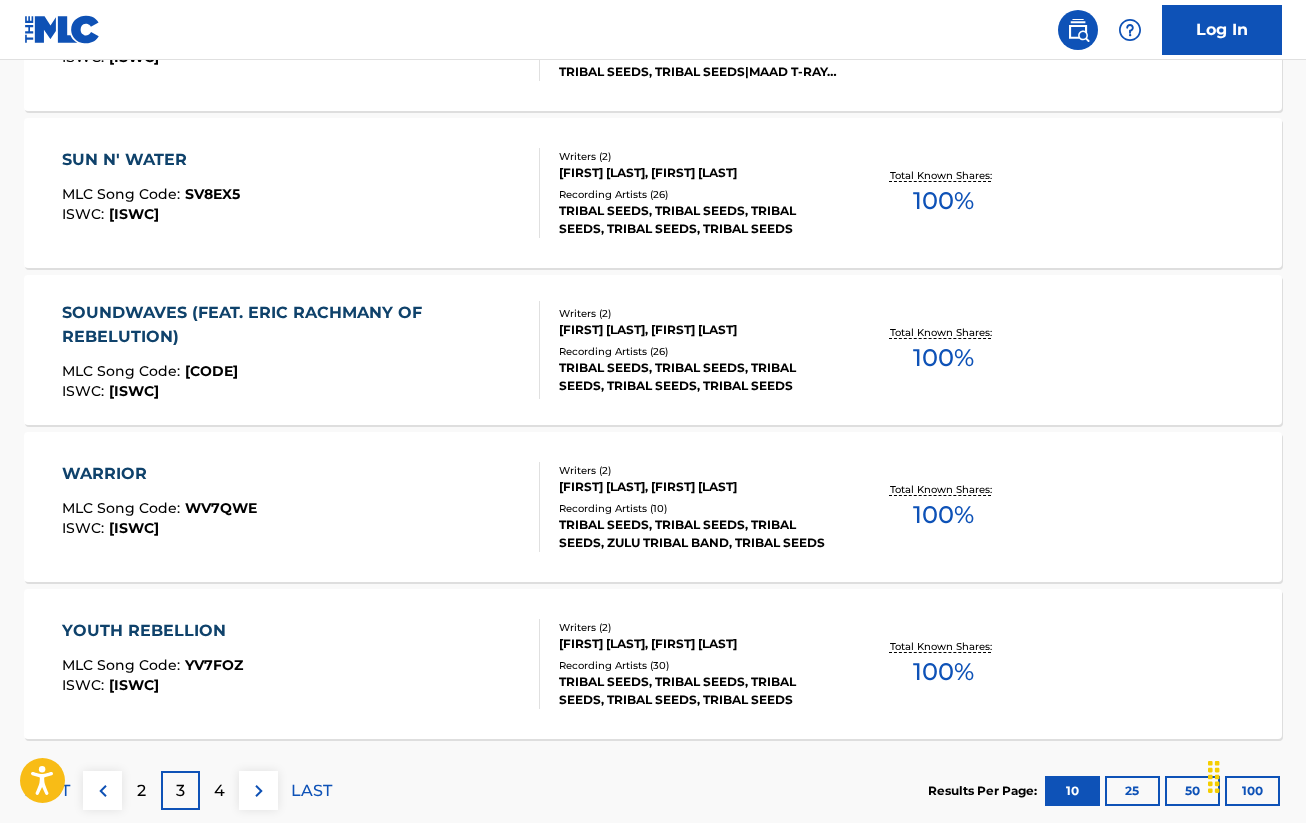 scroll 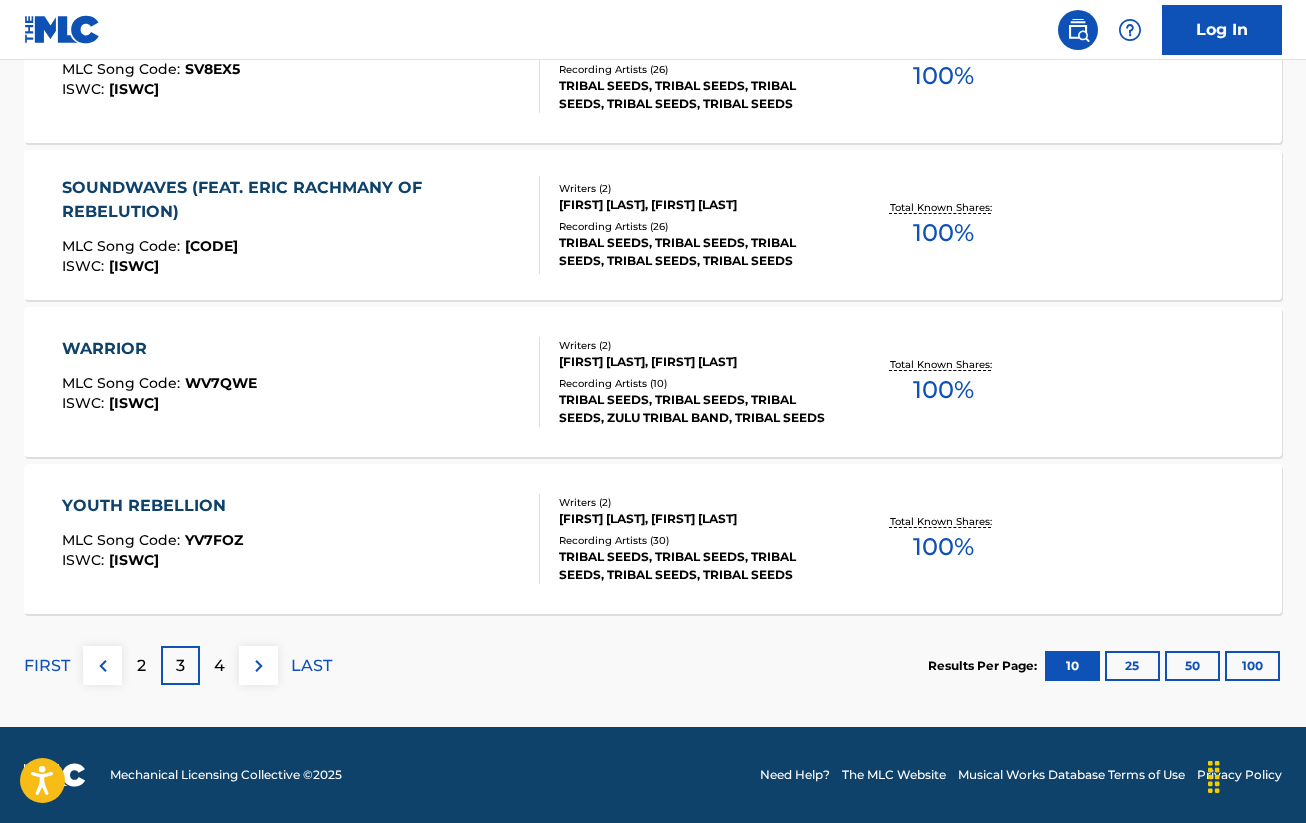 click on "YOUTH REBELLION MLC Song Code : [CODE] ISWC : [ISWC] YV7FOZ T9165427985" at bounding box center [301, 539] 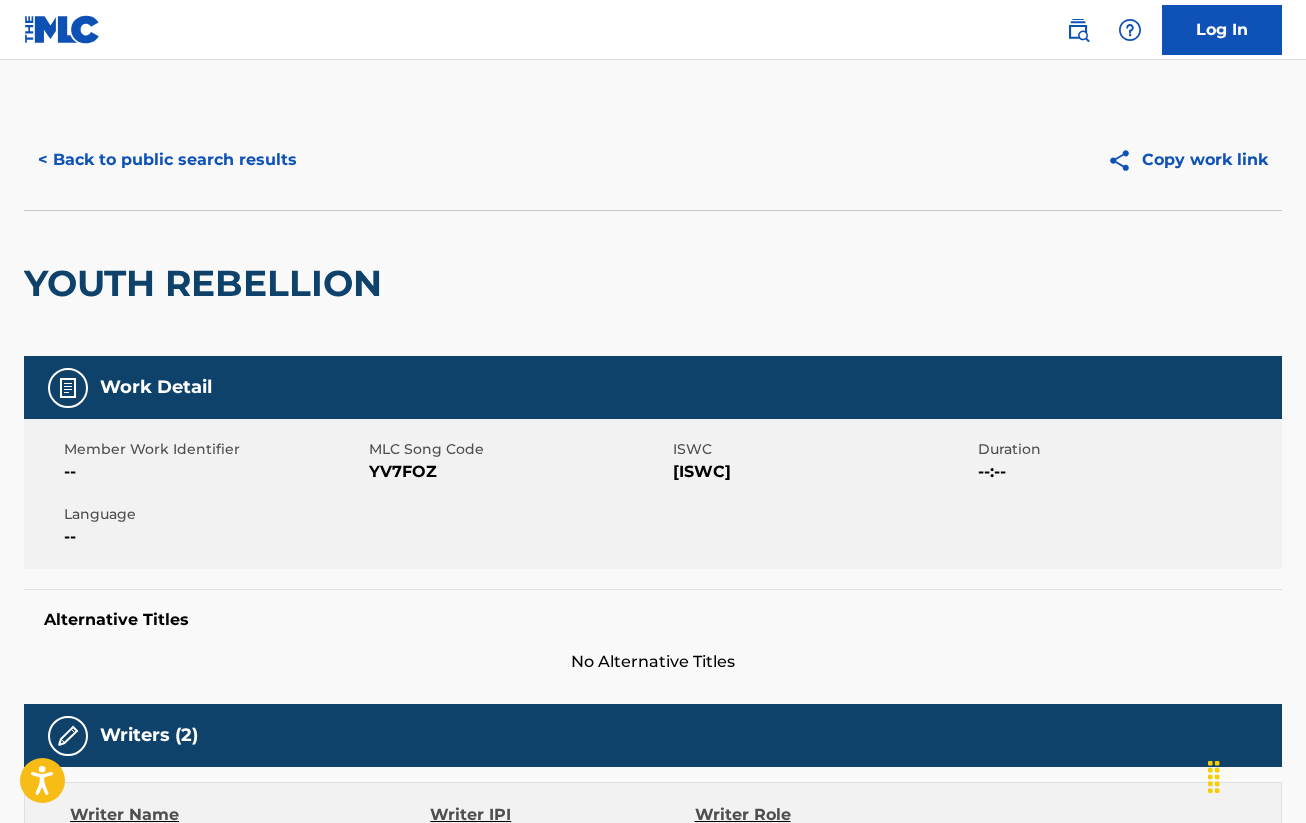 click on "< Back to public search results" at bounding box center [167, 160] 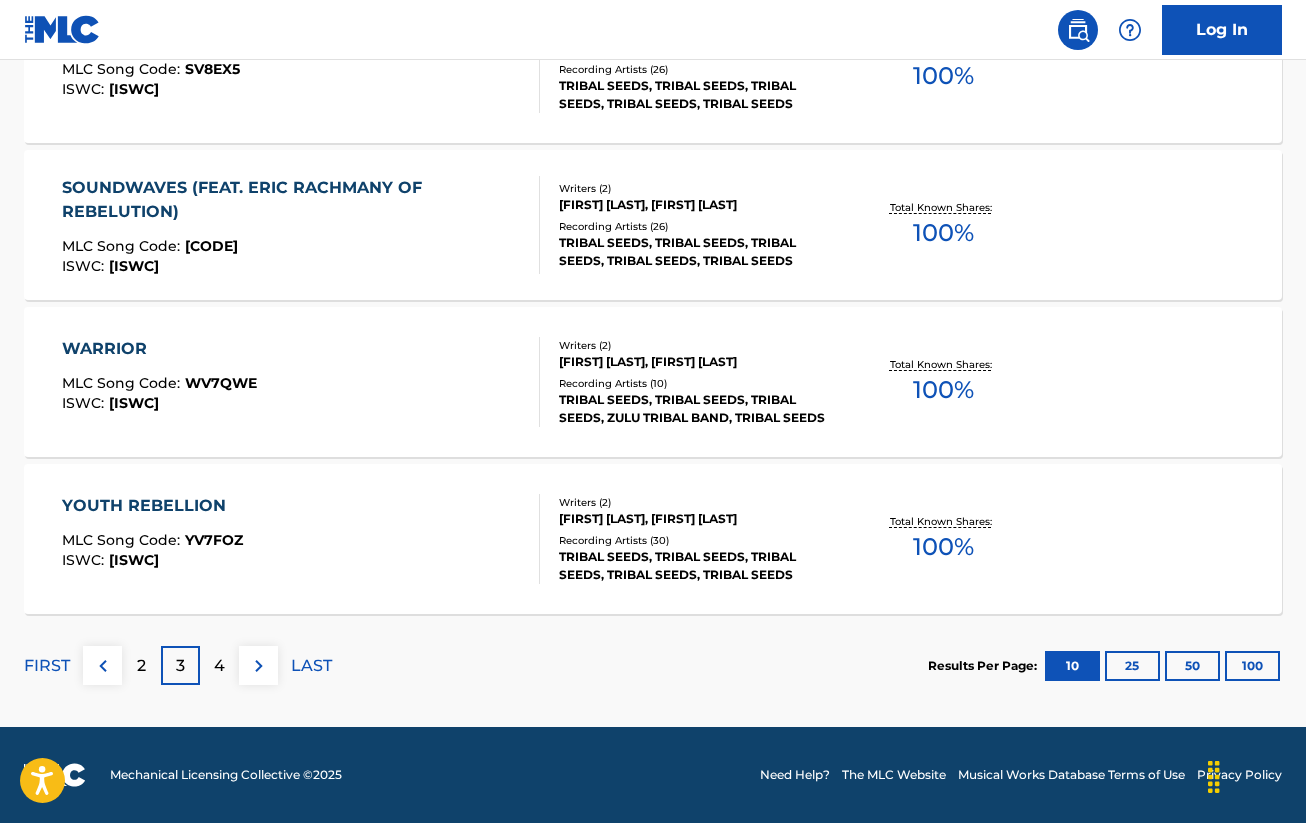 click on "2" at bounding box center [141, 665] 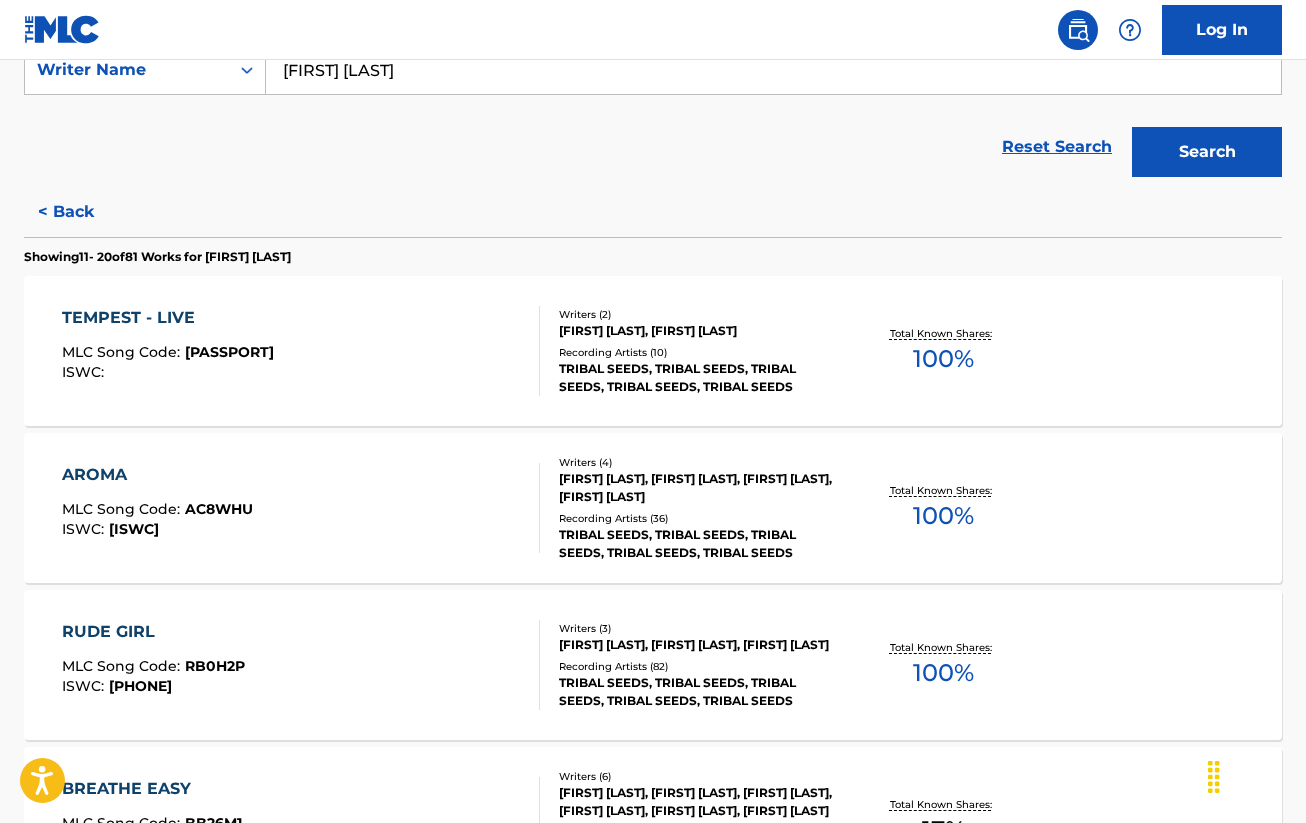 click on "AROMA MLC Song Code : [CODE] ISWC : [ISWC] AC8WHU T9232534008" at bounding box center (301, 508) 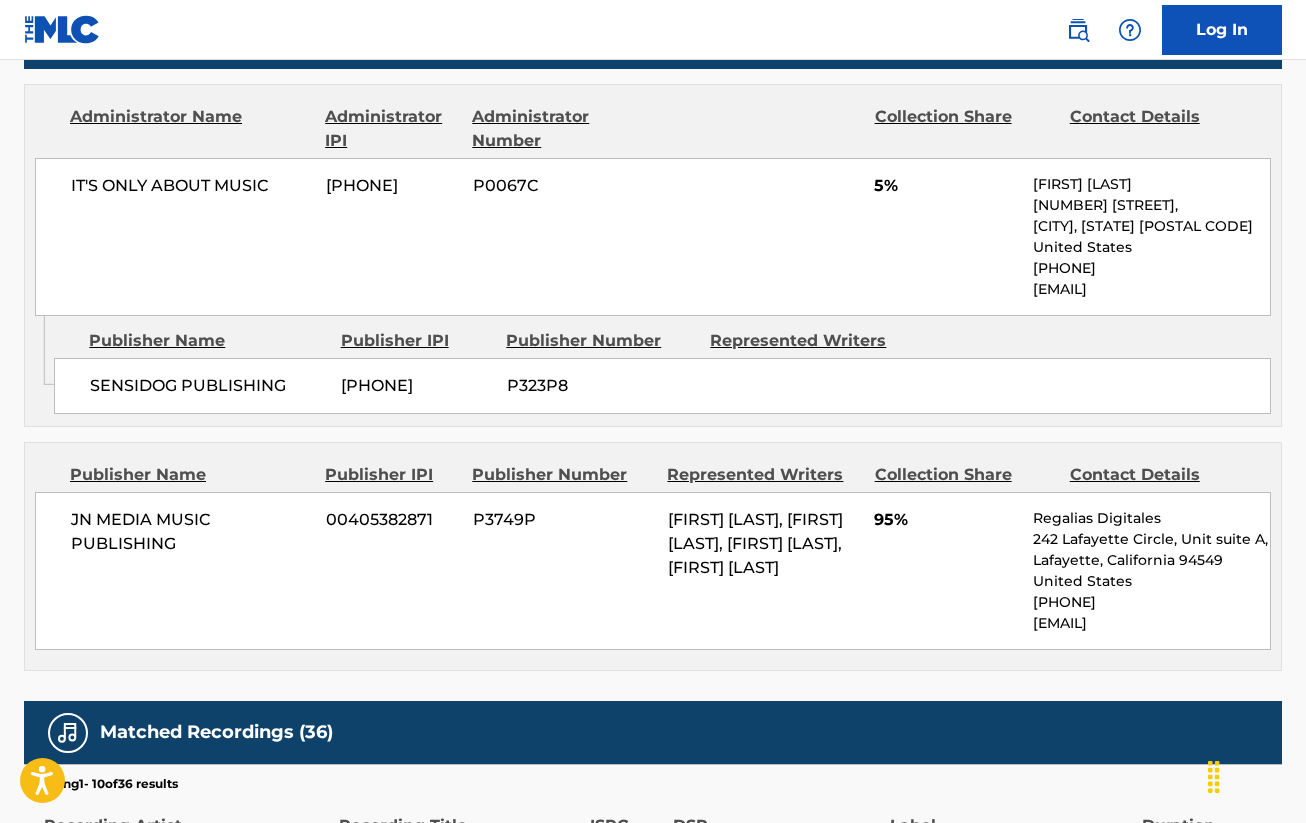 click on "JN MEDIA MUSIC PUBLISHING" at bounding box center (191, 532) 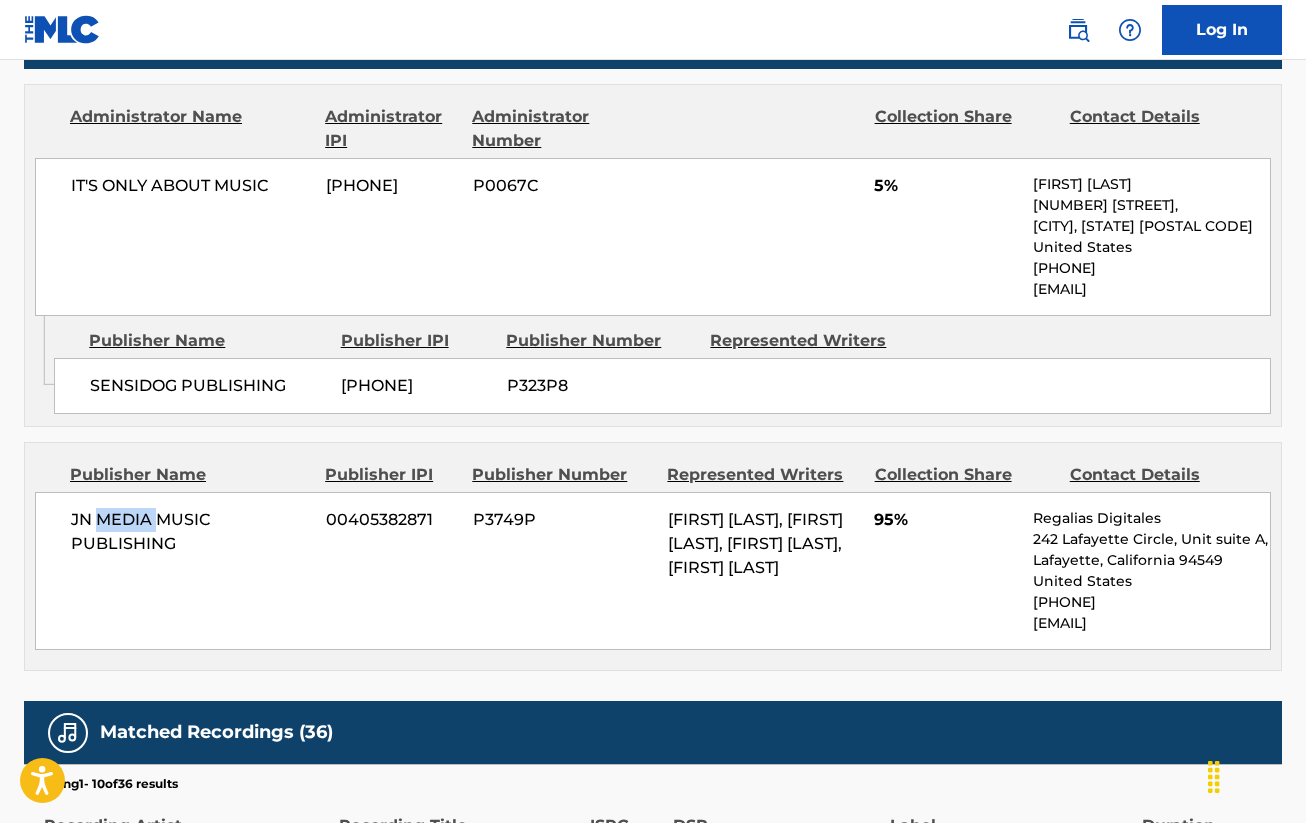 click on "JN MEDIA MUSIC PUBLISHING" at bounding box center [191, 532] 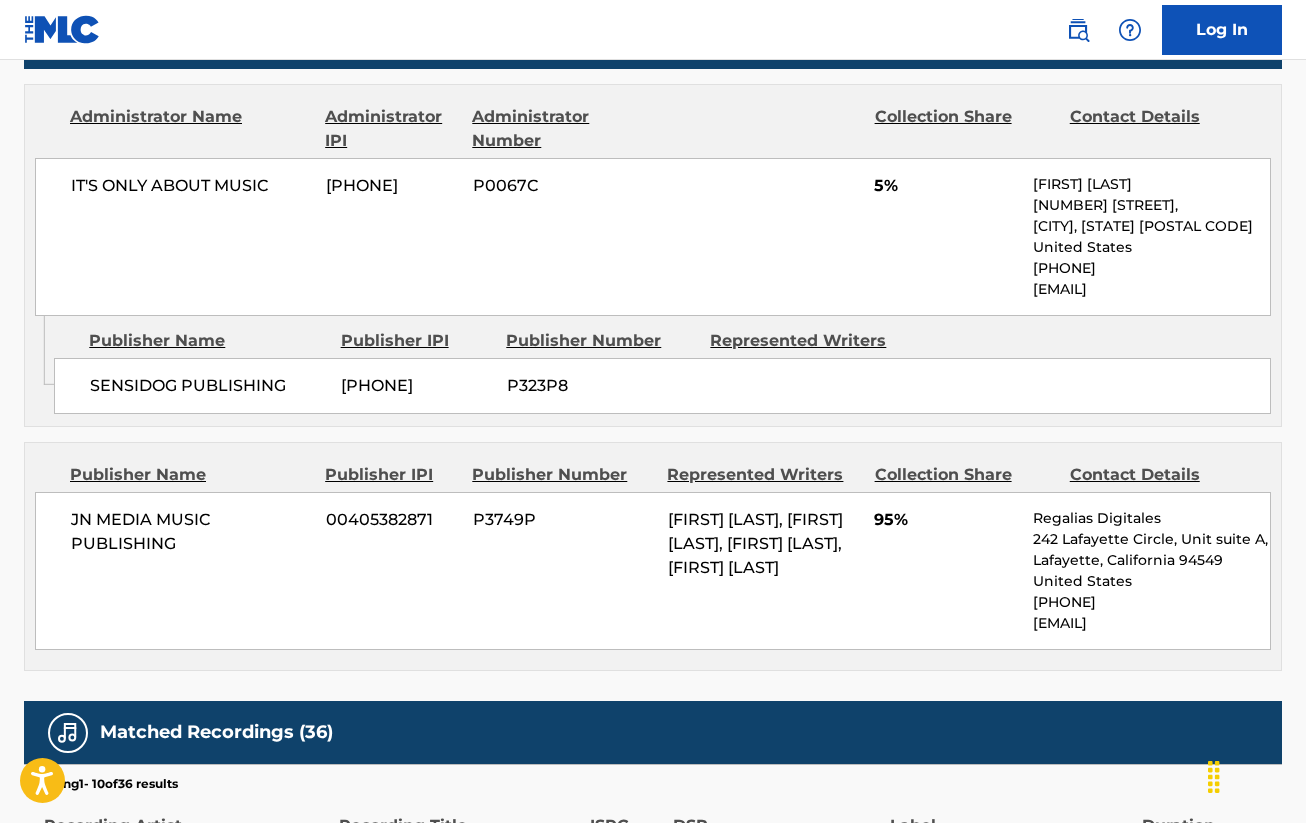 click on "JN MEDIA MUSIC PUBLISHING" at bounding box center [191, 532] 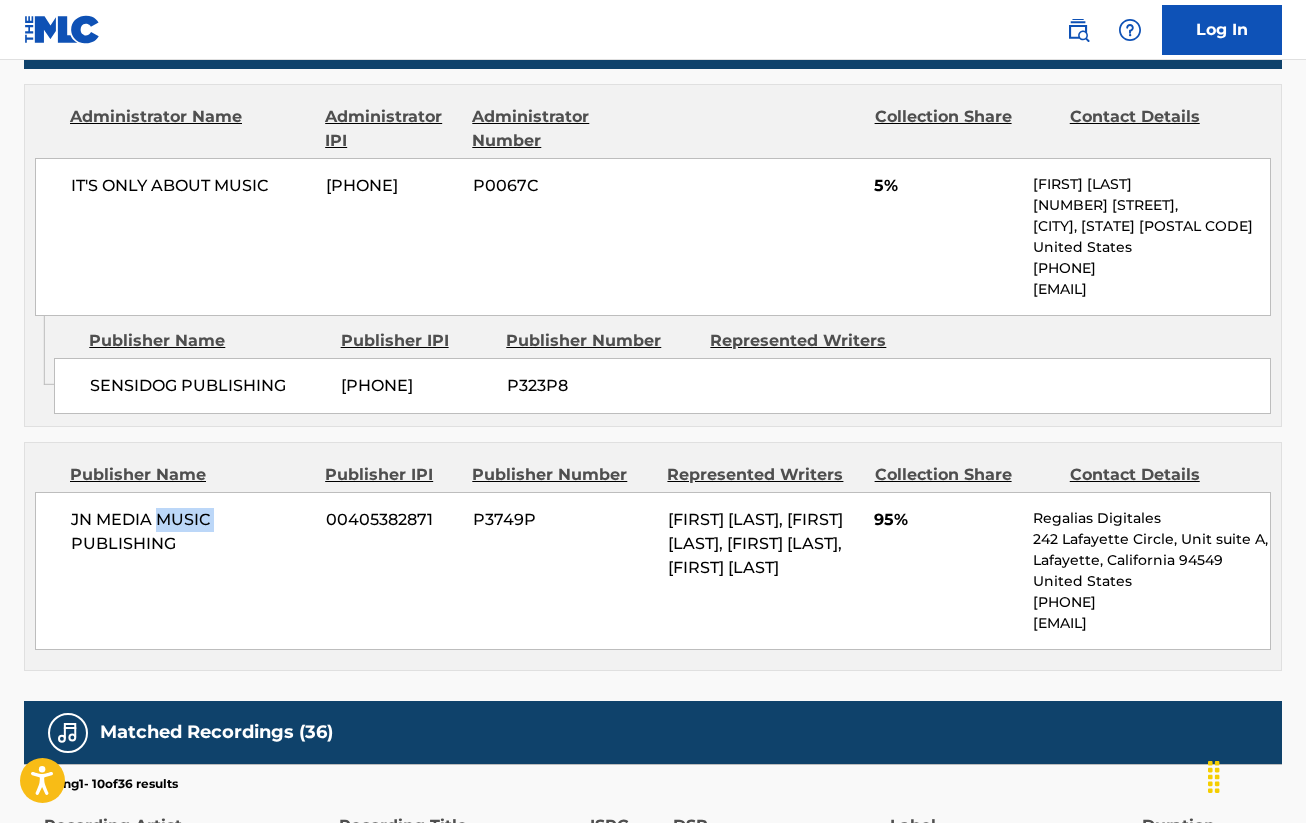 click on "JN MEDIA MUSIC PUBLISHING" at bounding box center (191, 532) 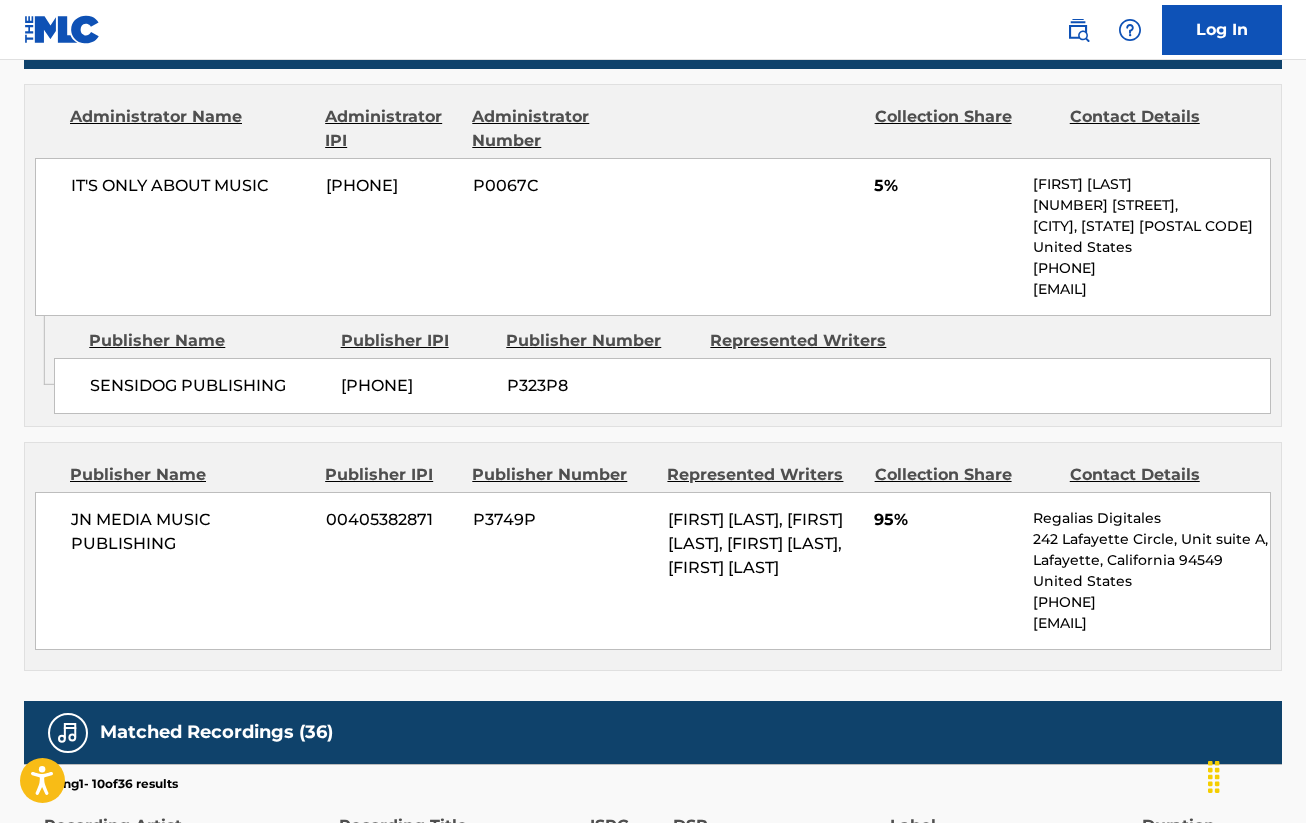 click on "JN MEDIA MUSIC PUBLISHING" at bounding box center [191, 532] 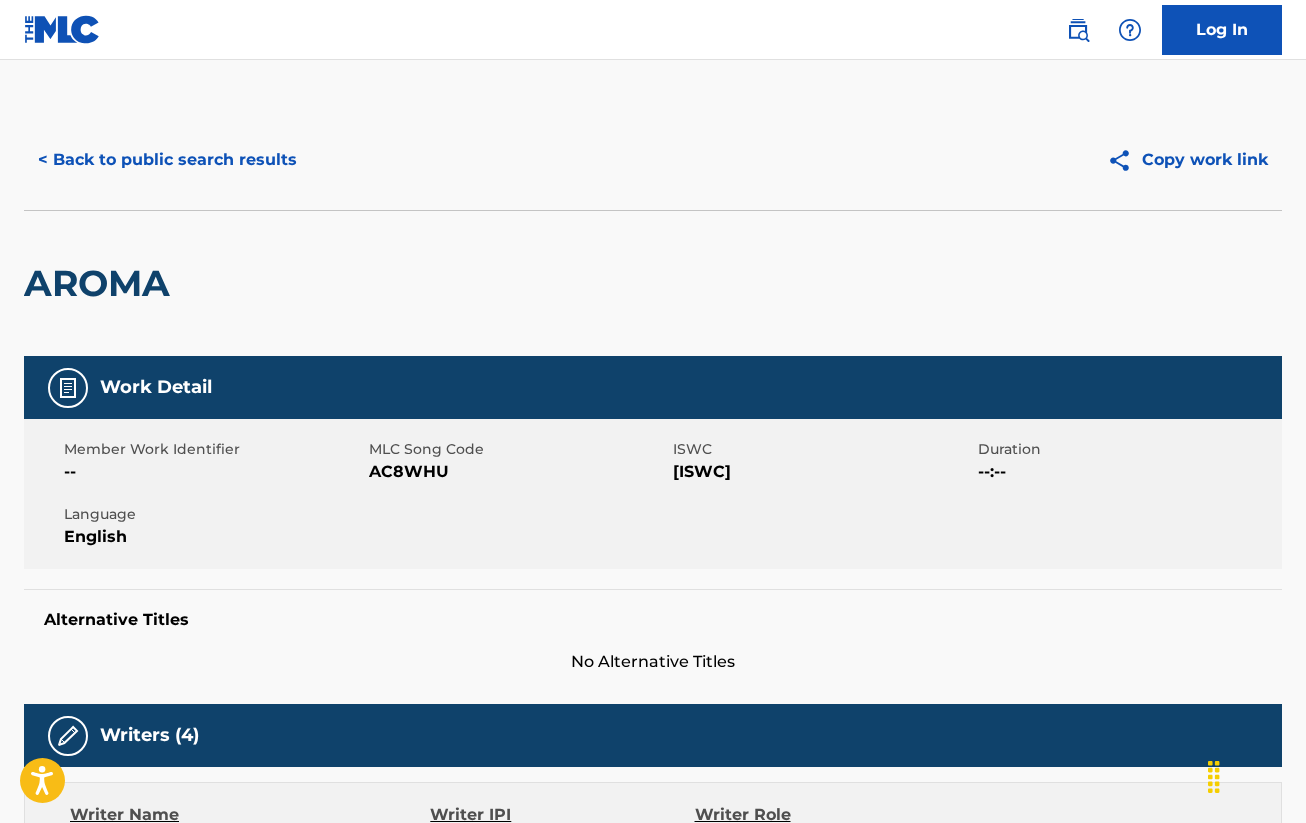 click on "< Back to public search results" at bounding box center (167, 160) 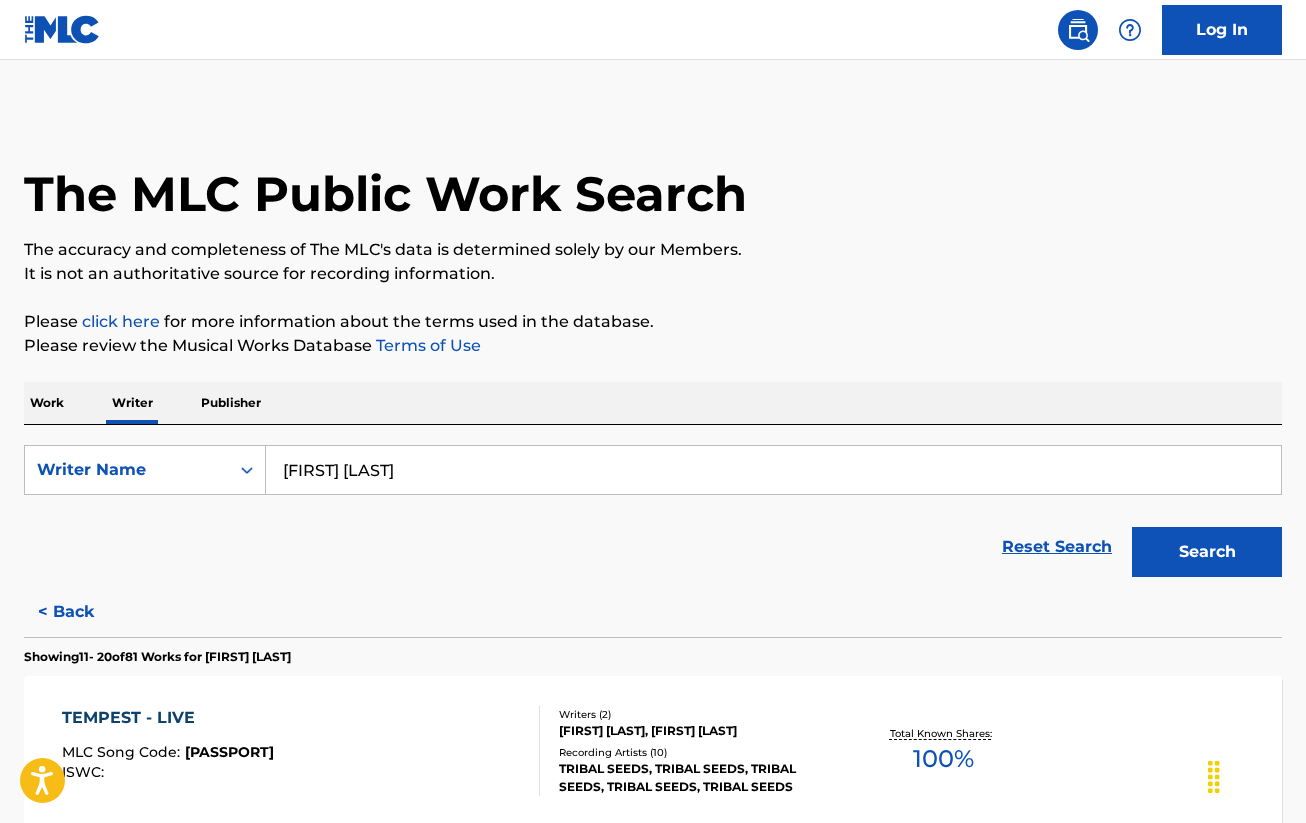 click on "Publisher" at bounding box center (231, 403) 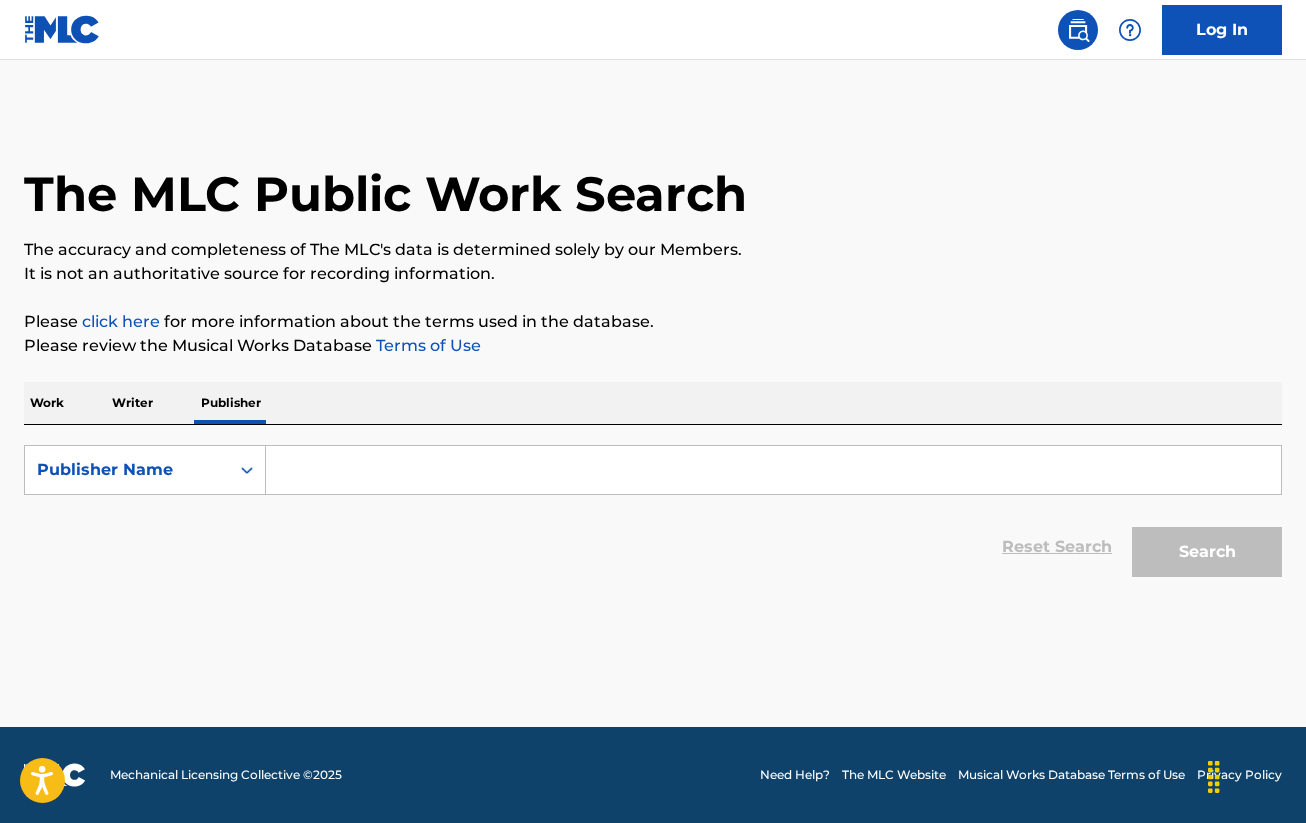click at bounding box center [773, 470] 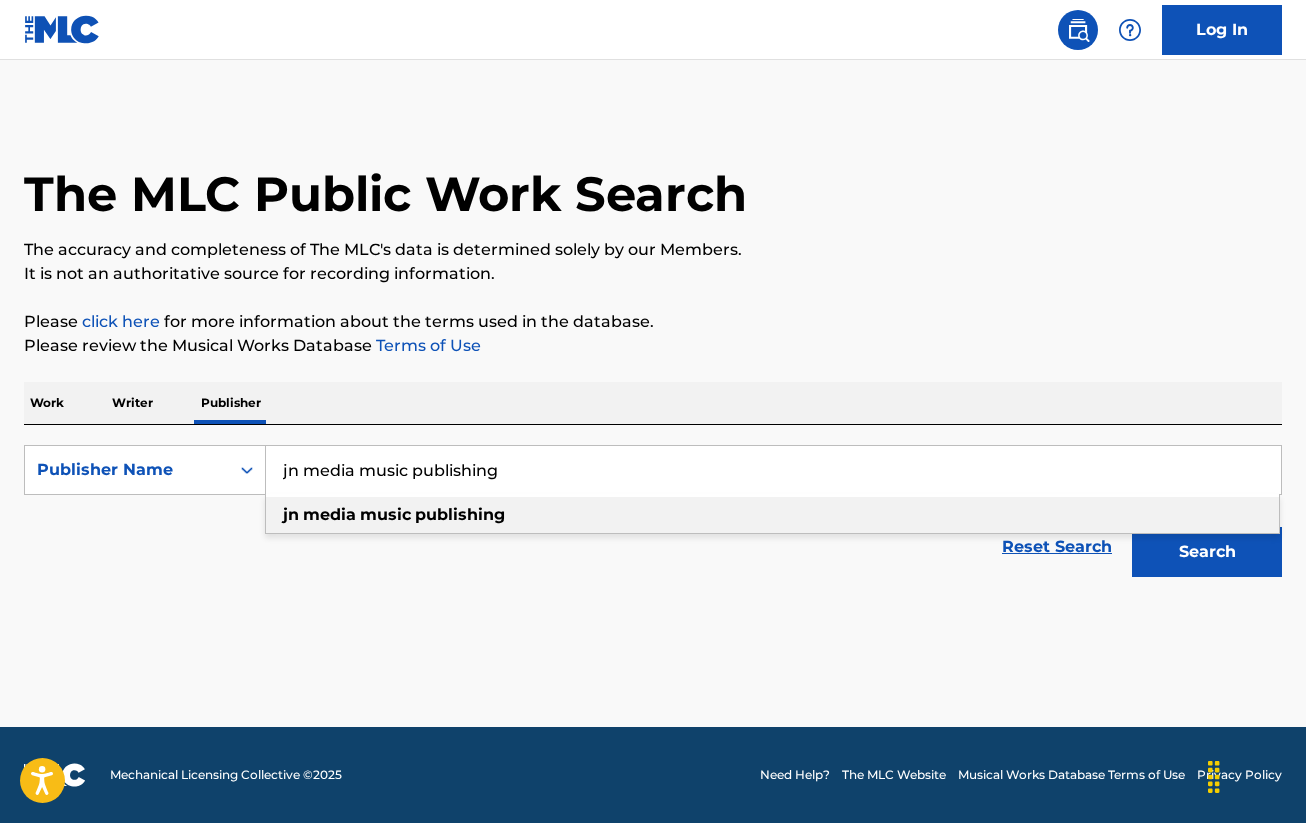 type on "jn media music publishing" 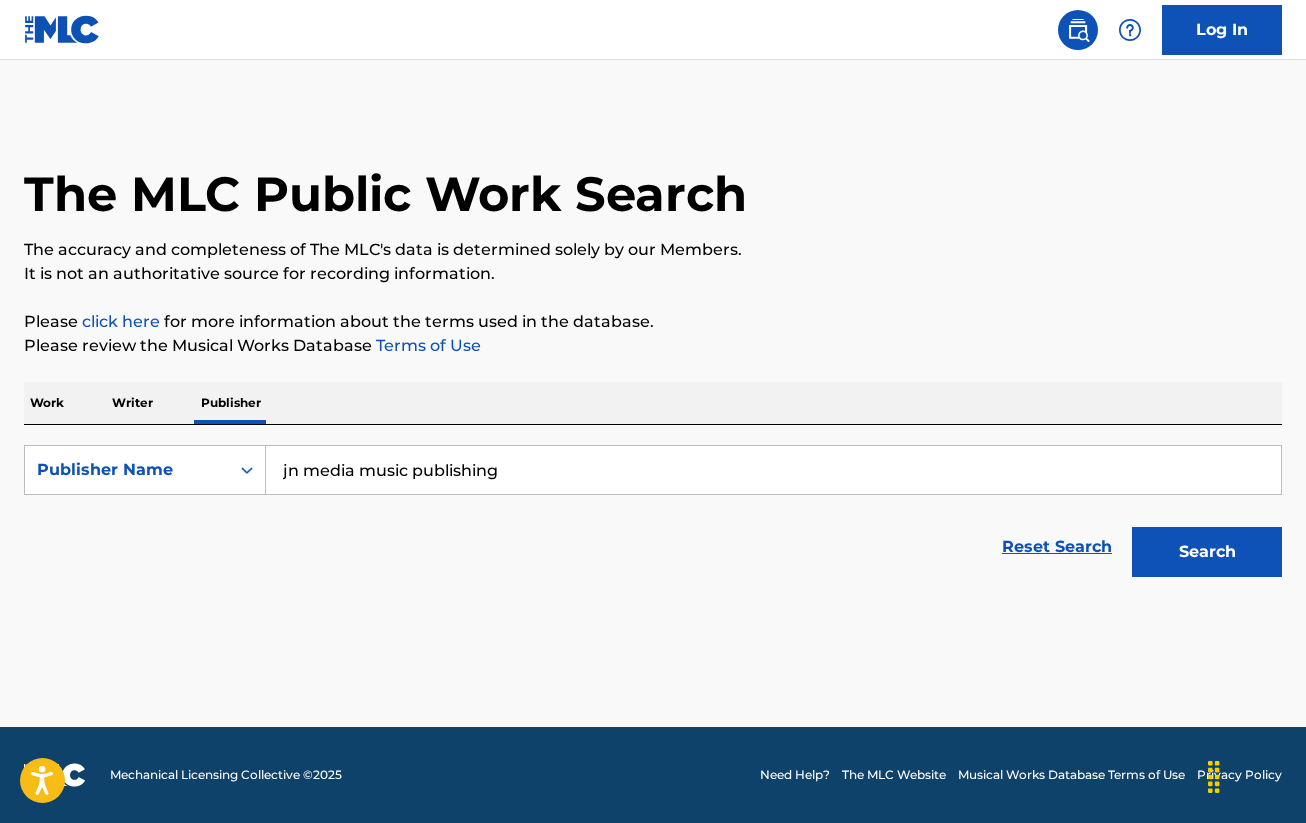 click on "Search" at bounding box center (1207, 552) 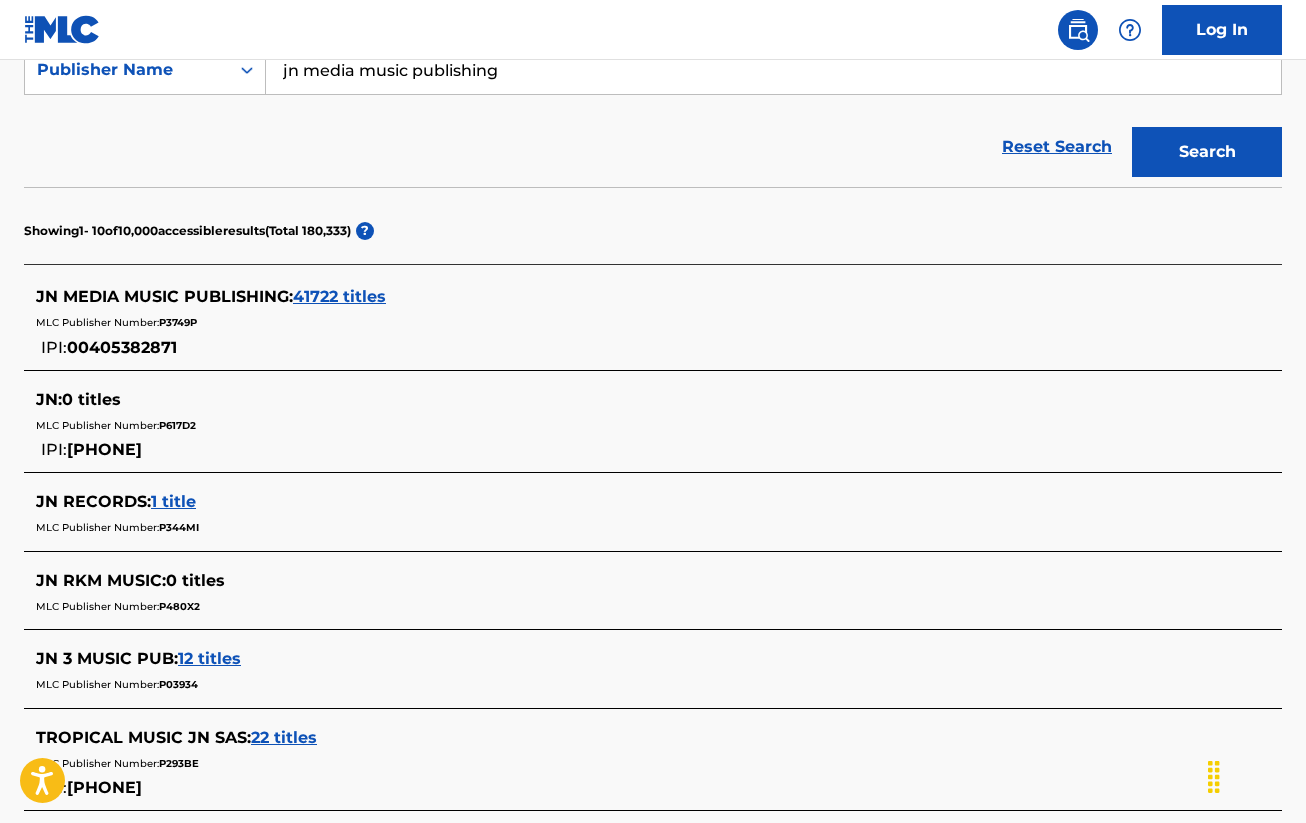 click on "41722 titles" at bounding box center (339, 296) 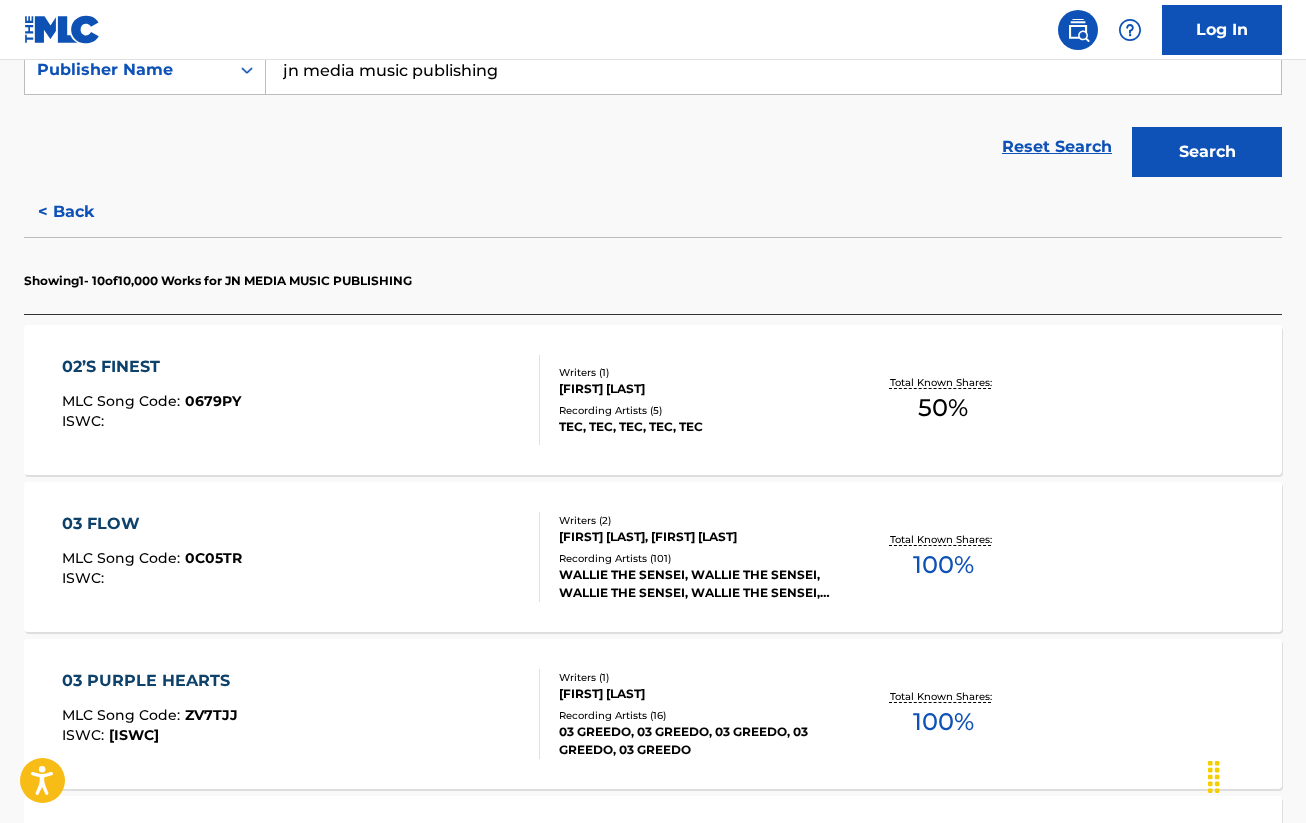 scroll, scrollTop: 900, scrollLeft: 0, axis: vertical 